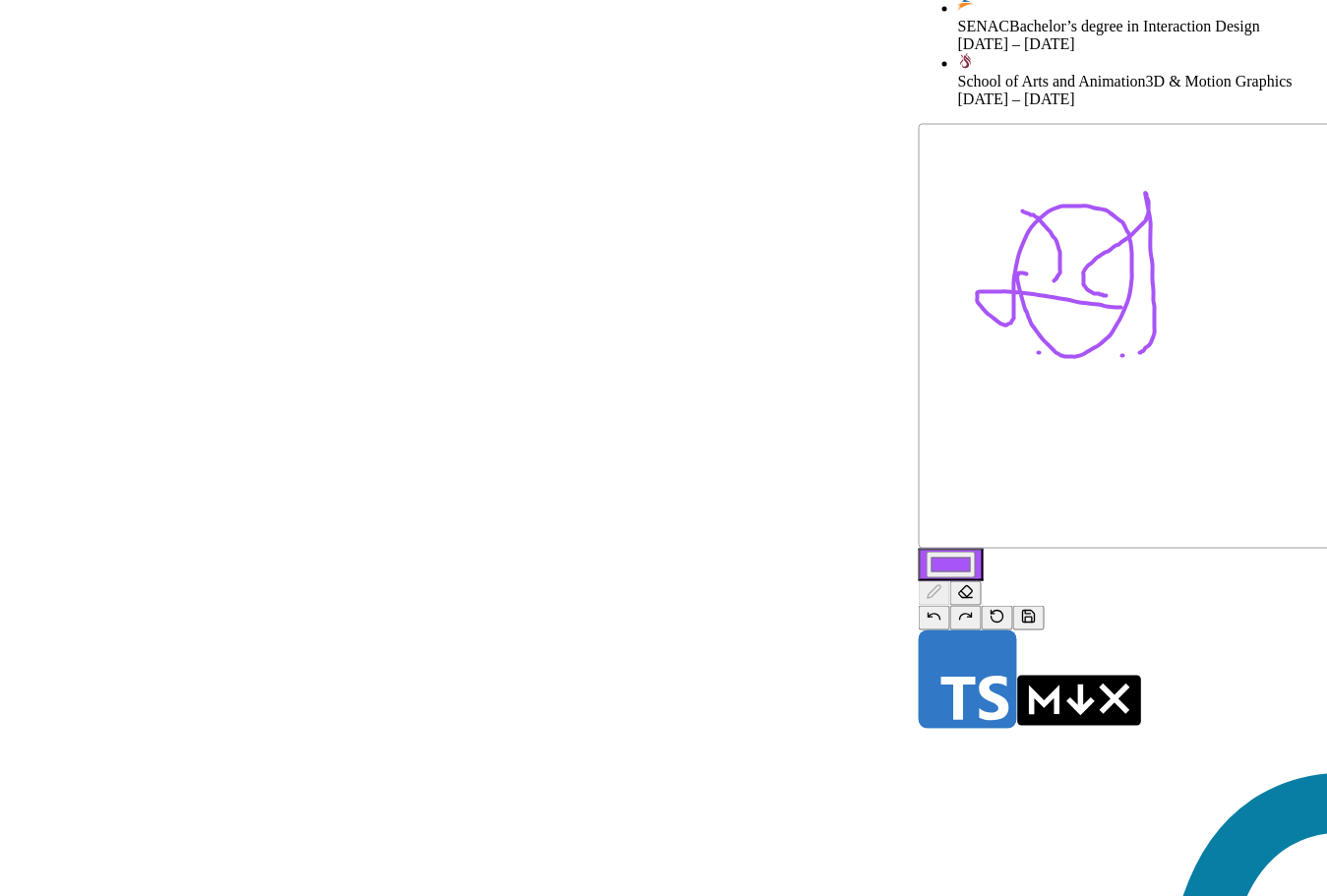 scroll, scrollTop: 0, scrollLeft: 0, axis: both 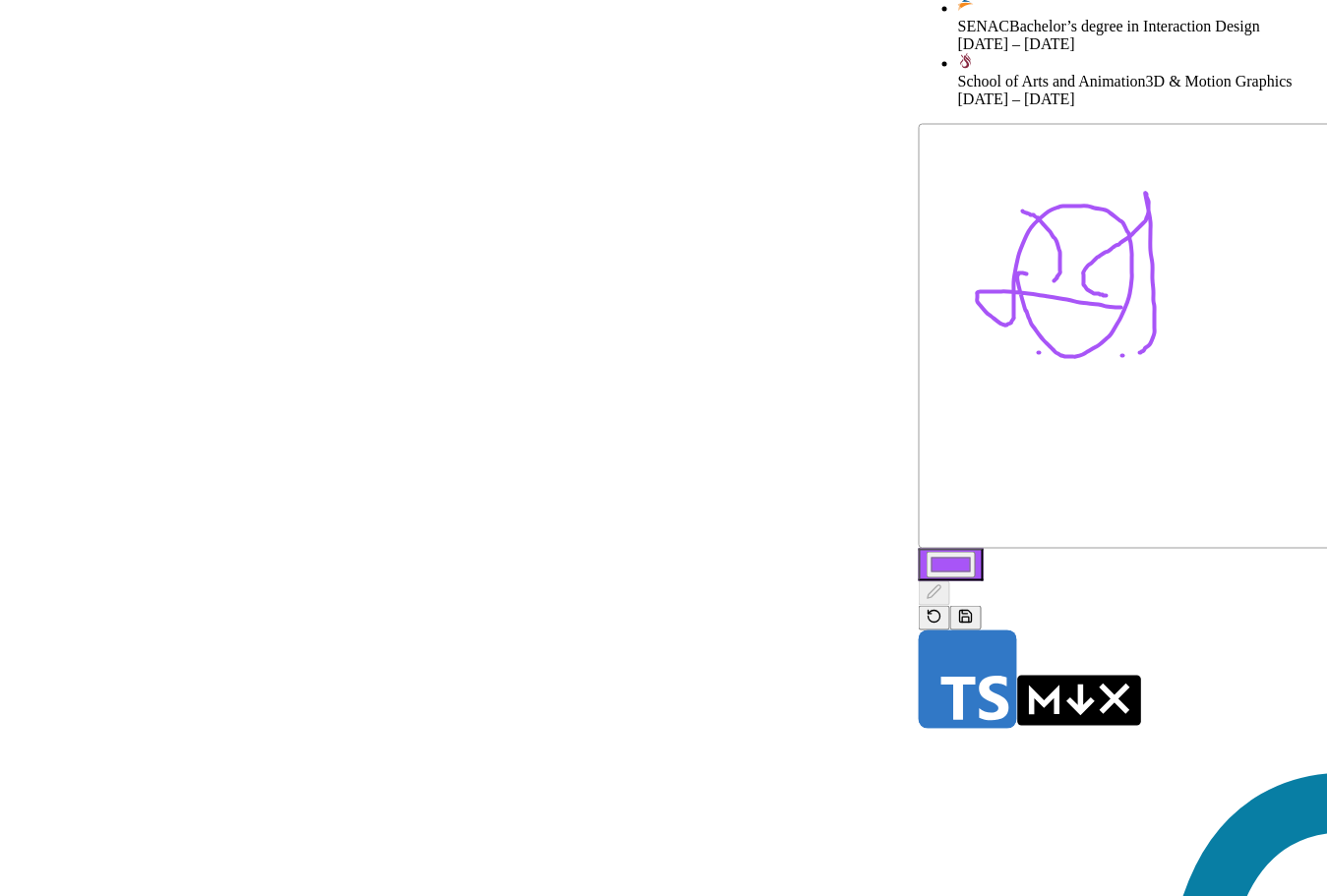 click on "#a855f7" at bounding box center [951, 565] 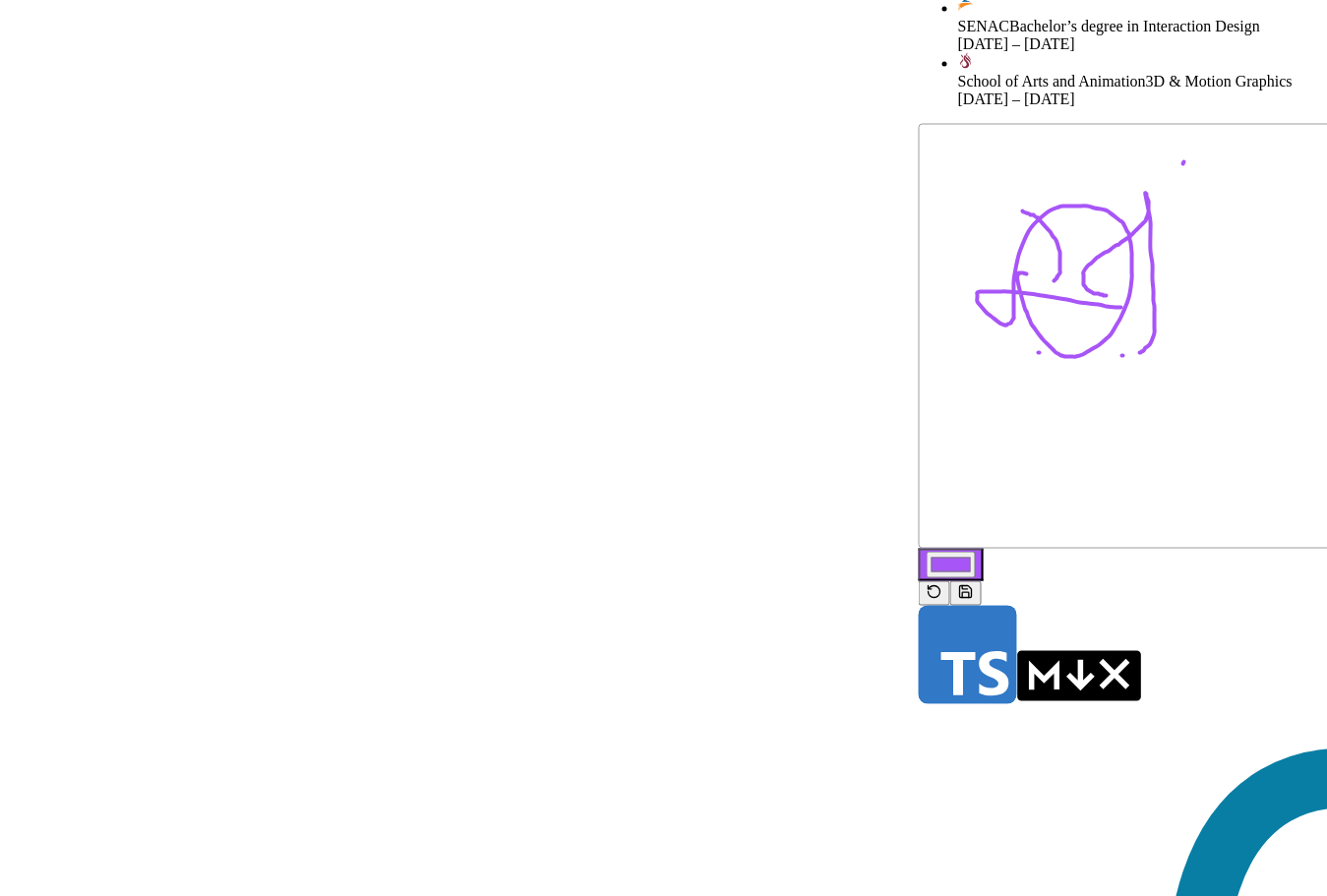 click 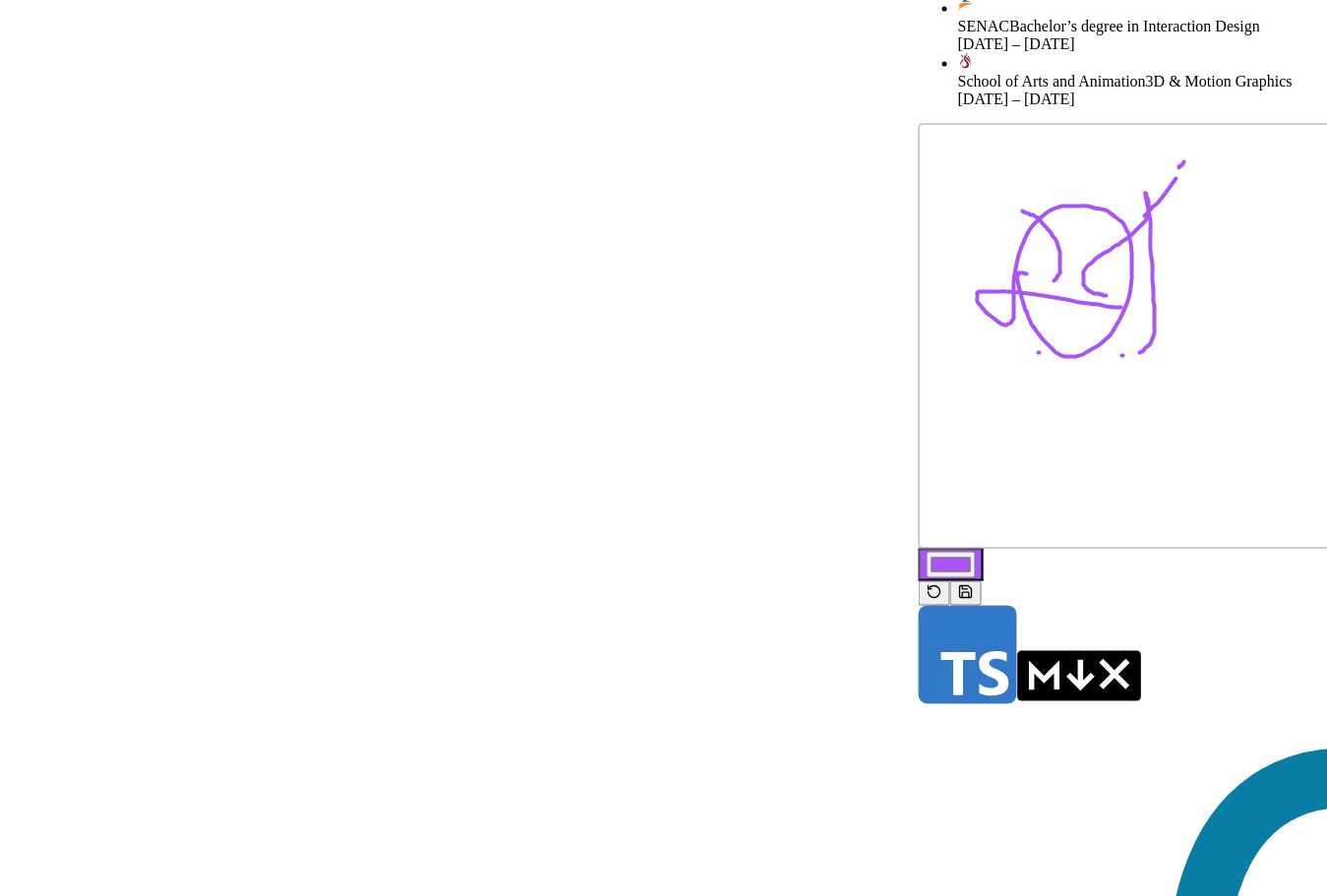 drag, startPoint x: 729, startPoint y: 541, endPoint x: 692, endPoint y: 581, distance: 54.4885 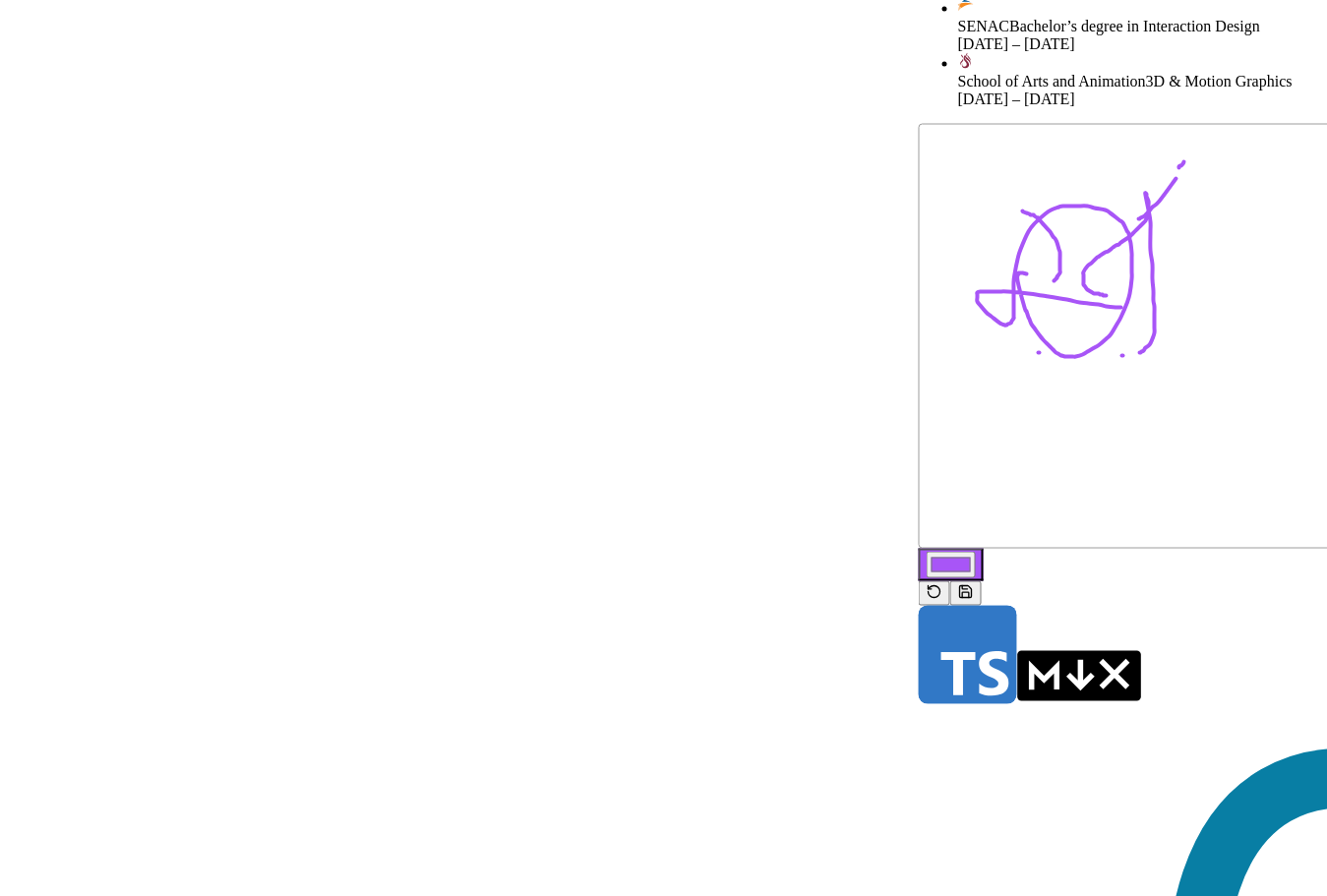 click on "#a855f7" at bounding box center (951, 565) 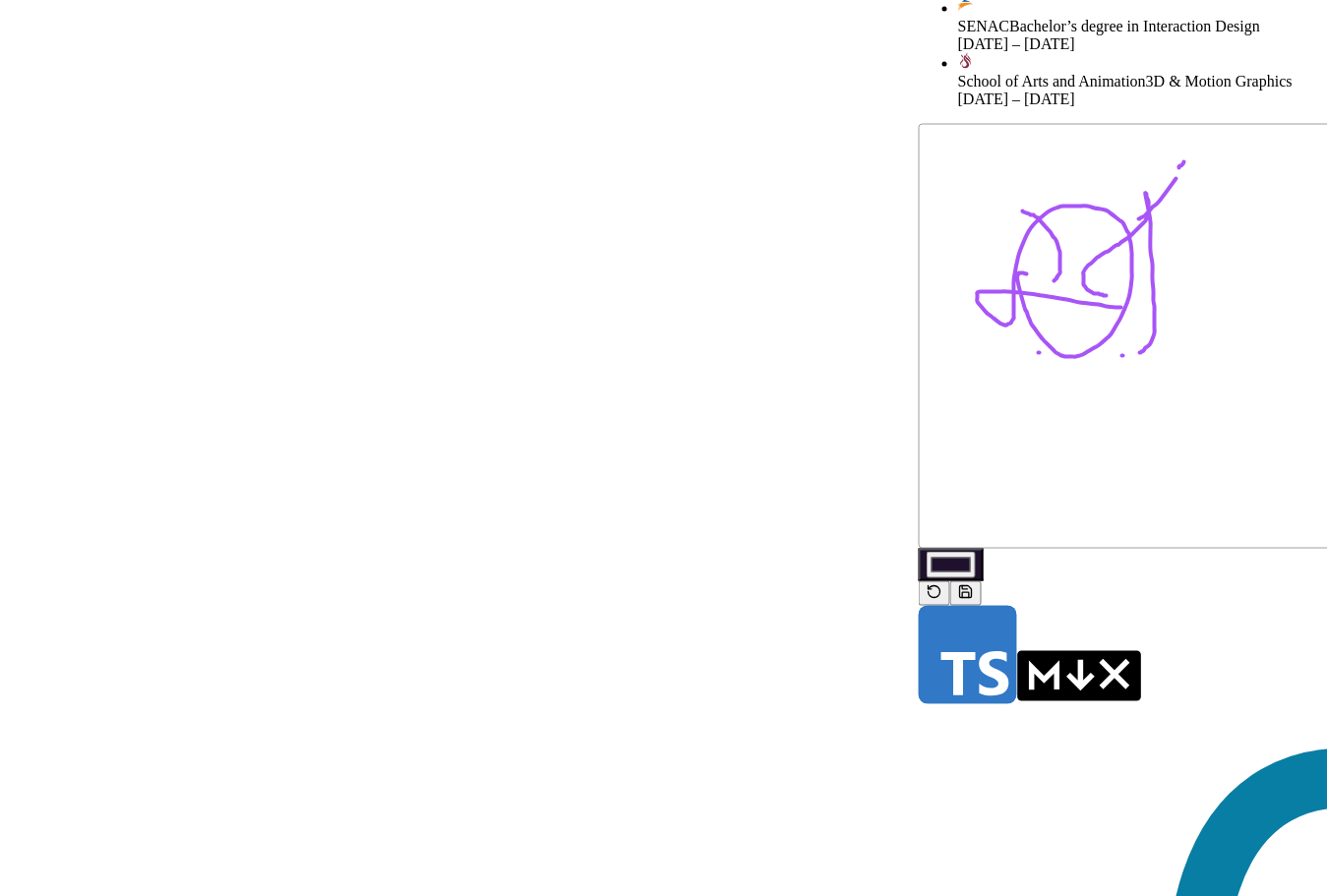 type on "#1f112d" 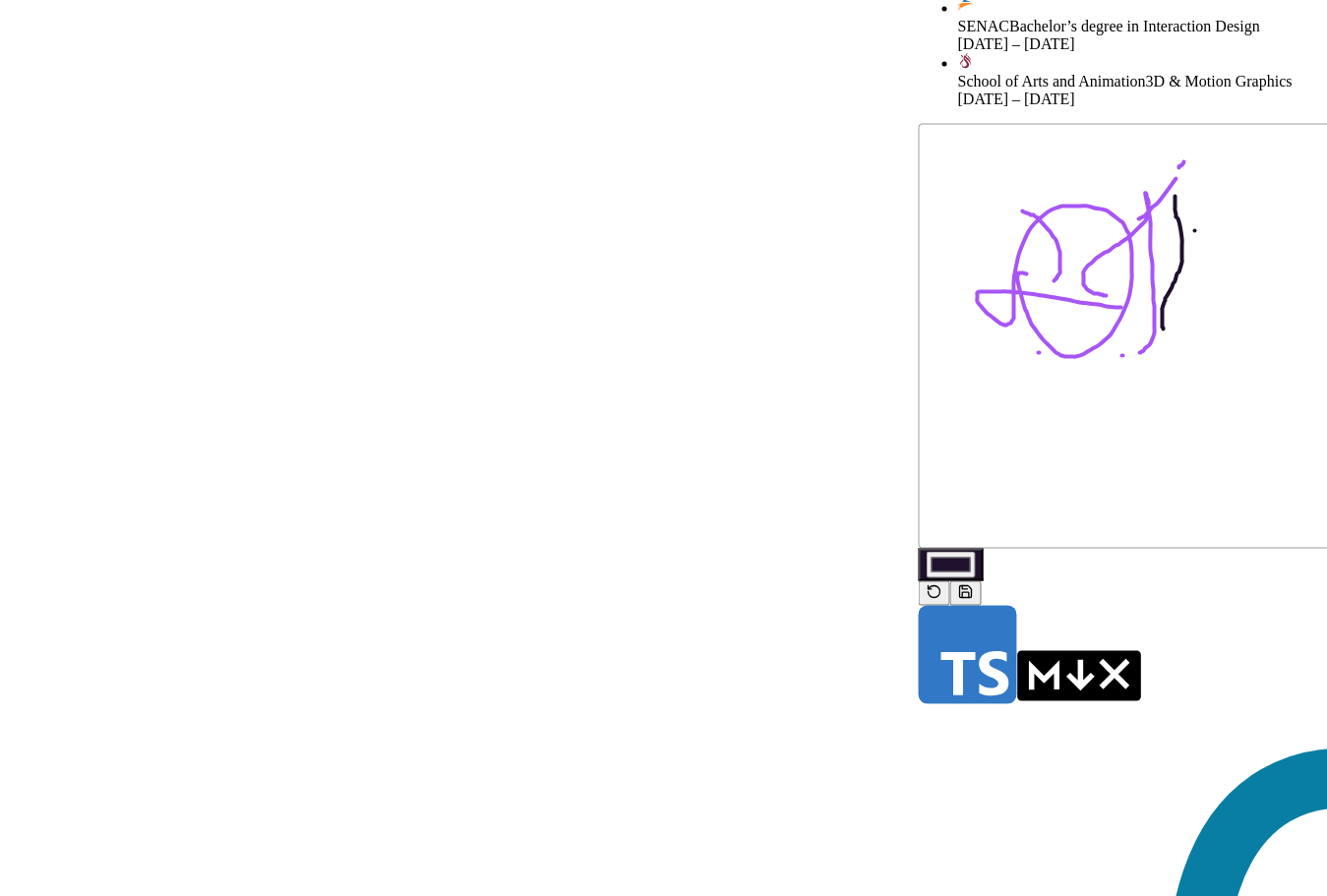 drag, startPoint x: 728, startPoint y: 559, endPoint x: 716, endPoint y: 691, distance: 132.54433 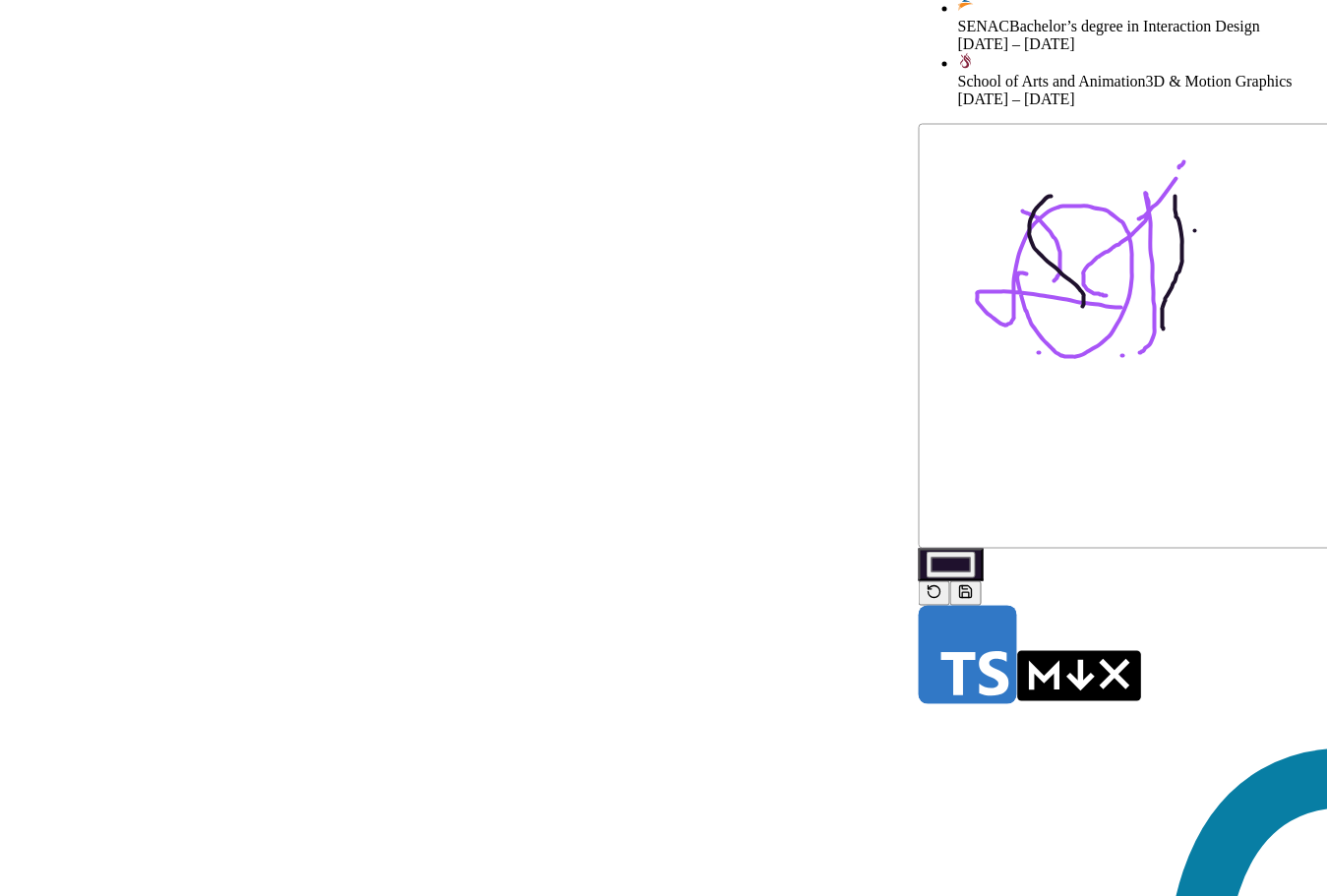 drag, startPoint x: 604, startPoint y: 559, endPoint x: 613, endPoint y: 713, distance: 154.26276 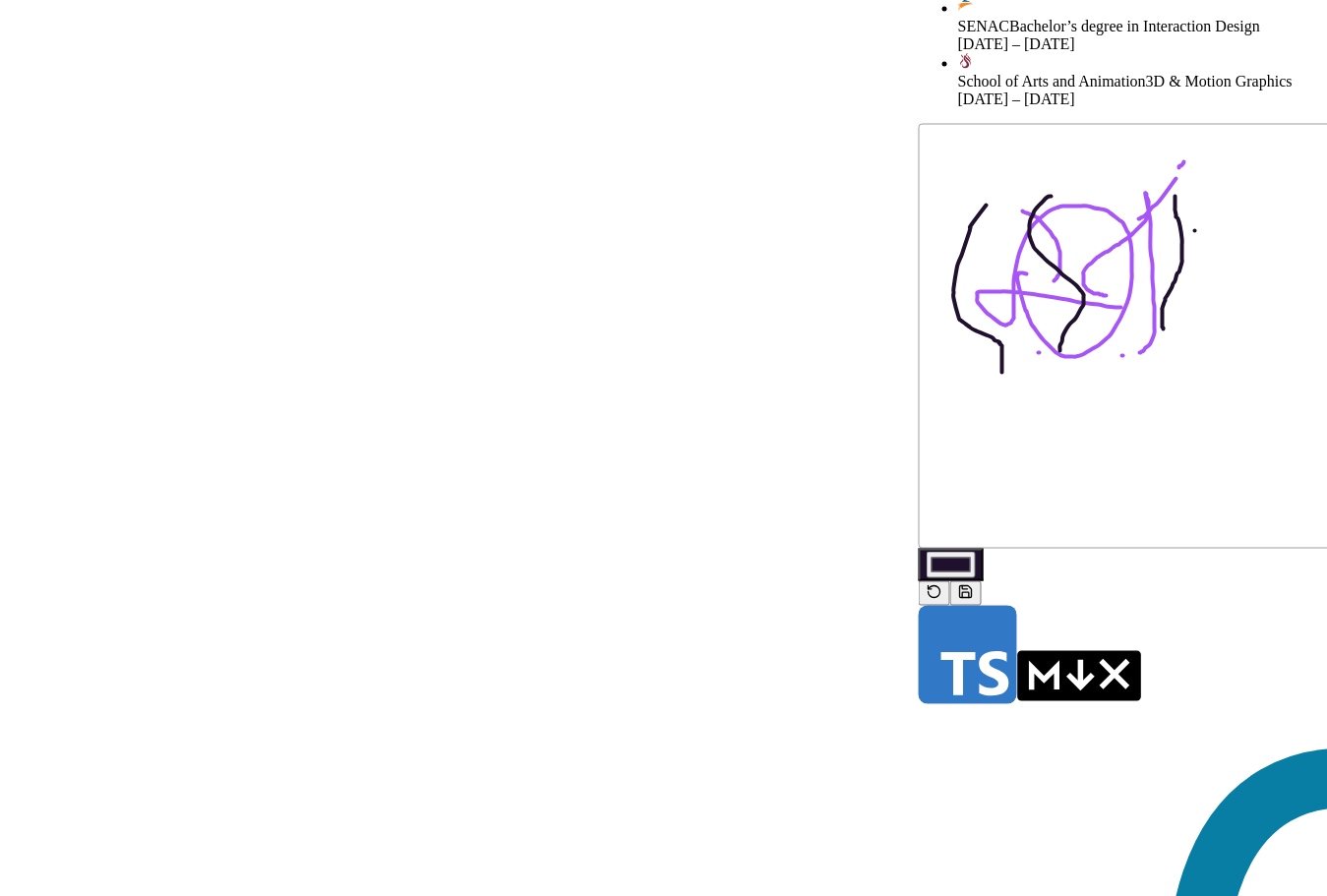 drag, startPoint x: 539, startPoint y: 567, endPoint x: 565, endPoint y: 737, distance: 171.97674 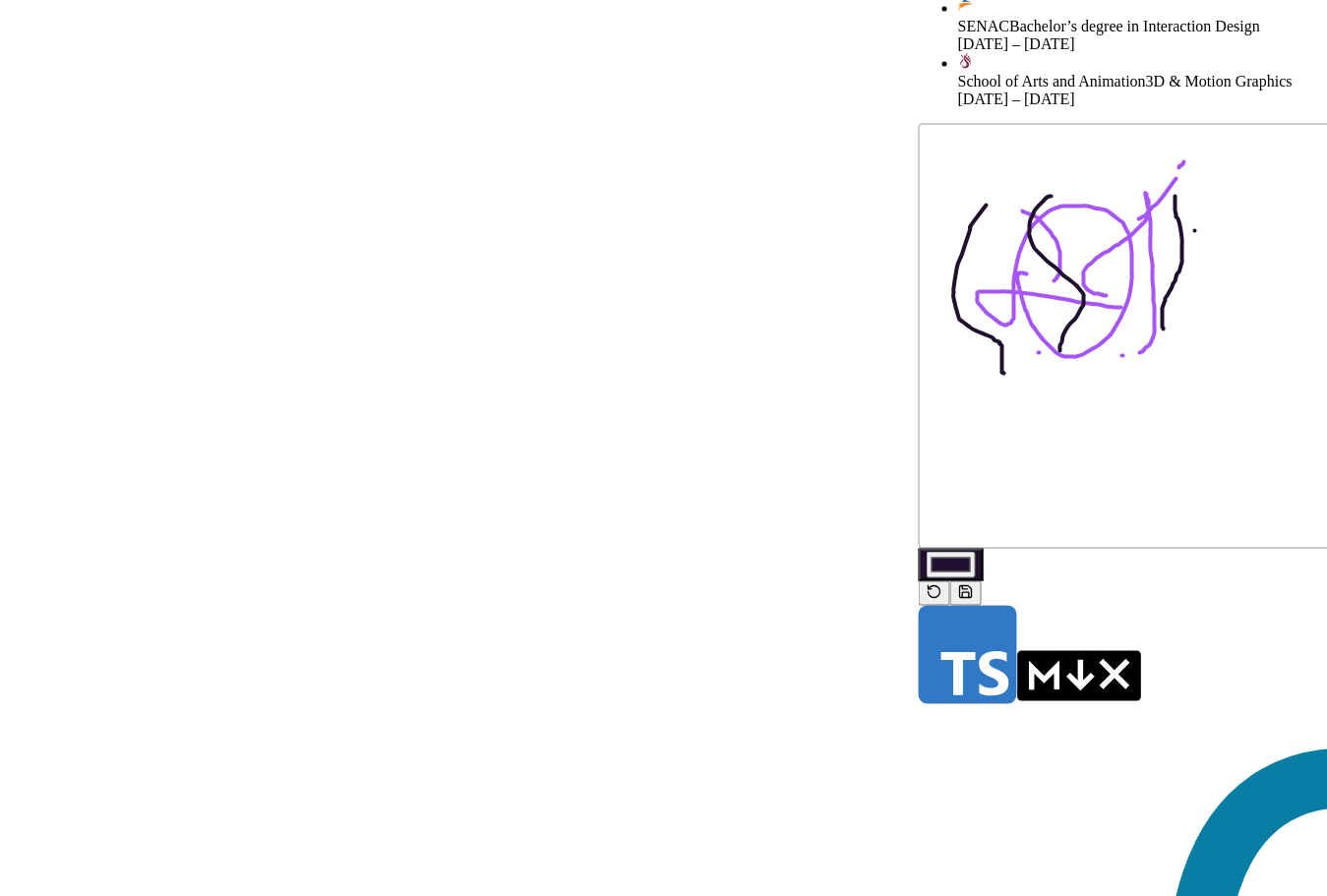 click at bounding box center [966, 593] 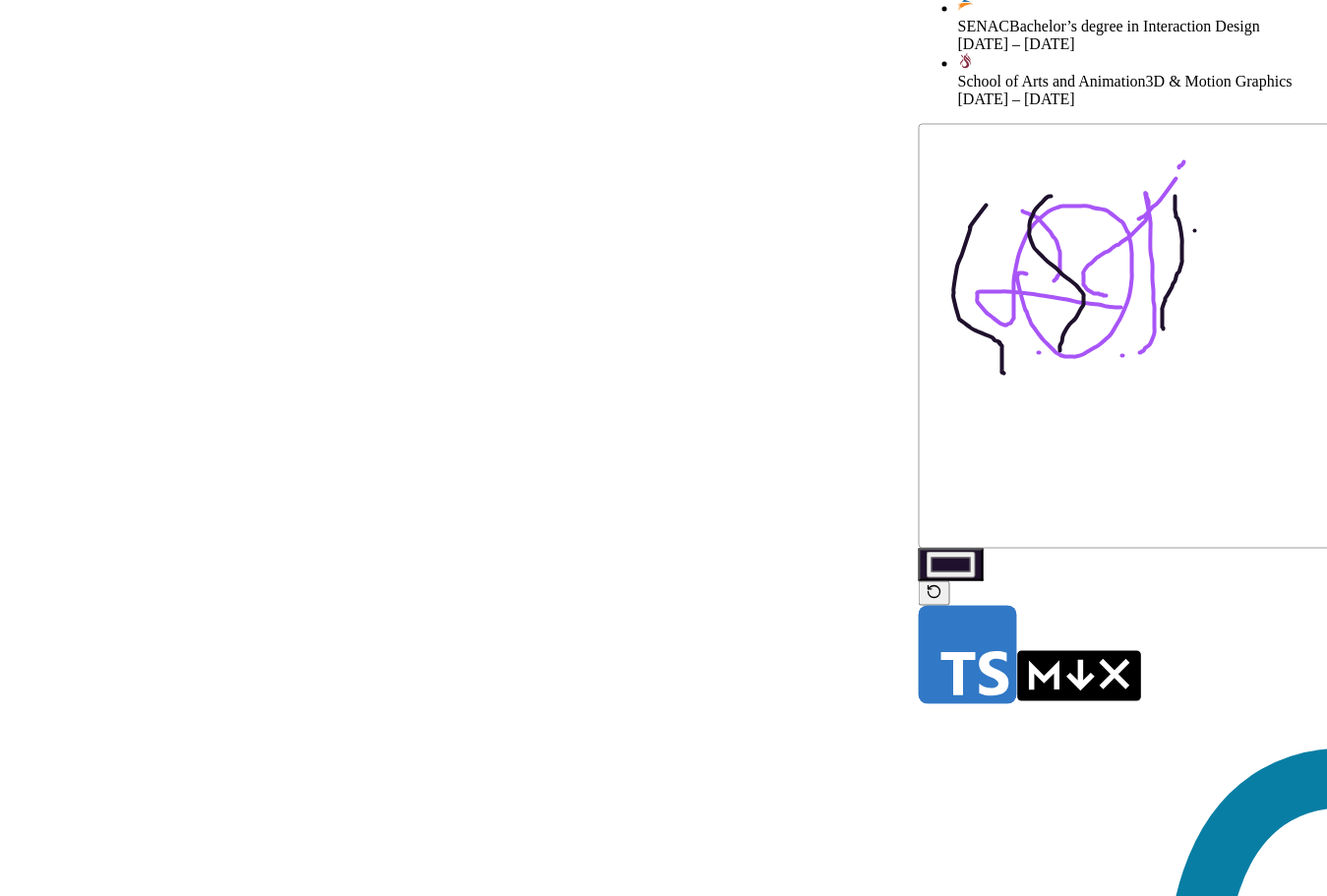 drag, startPoint x: 804, startPoint y: 570, endPoint x: 787, endPoint y: 588, distance: 24.758837 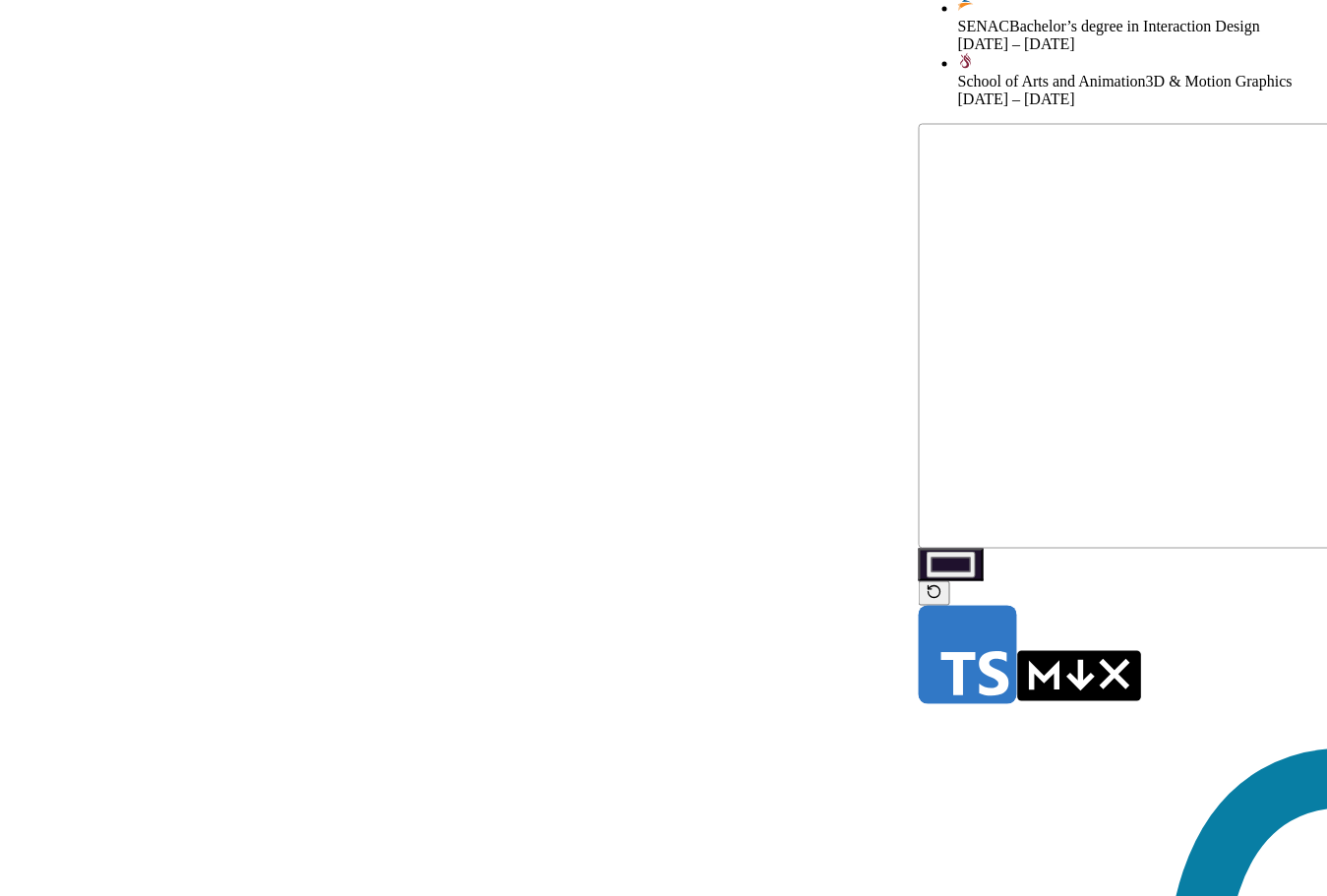 click on "#1f112d" at bounding box center (951, 565) 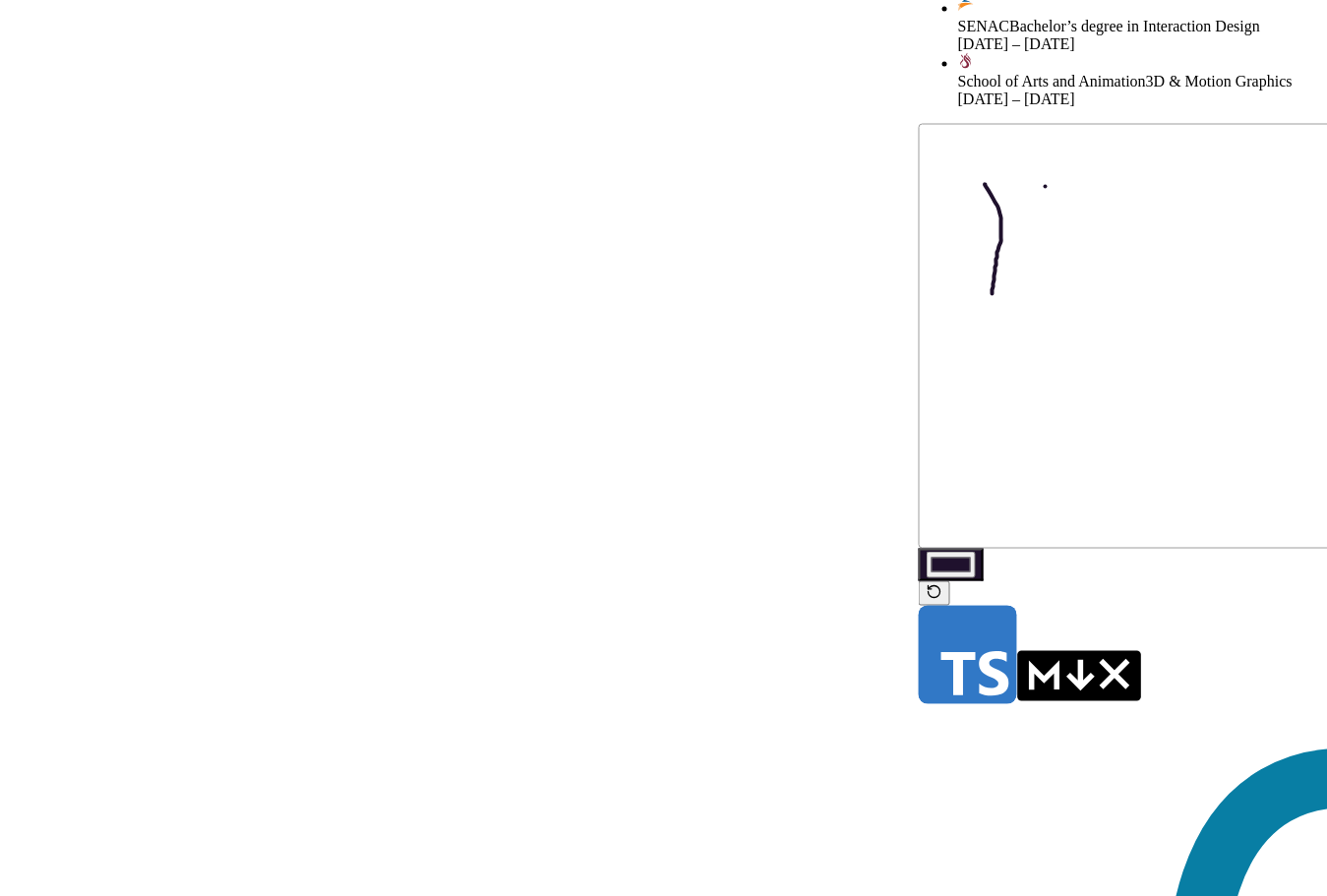 drag, startPoint x: 538, startPoint y: 547, endPoint x: 544, endPoint y: 687, distance: 140.12851 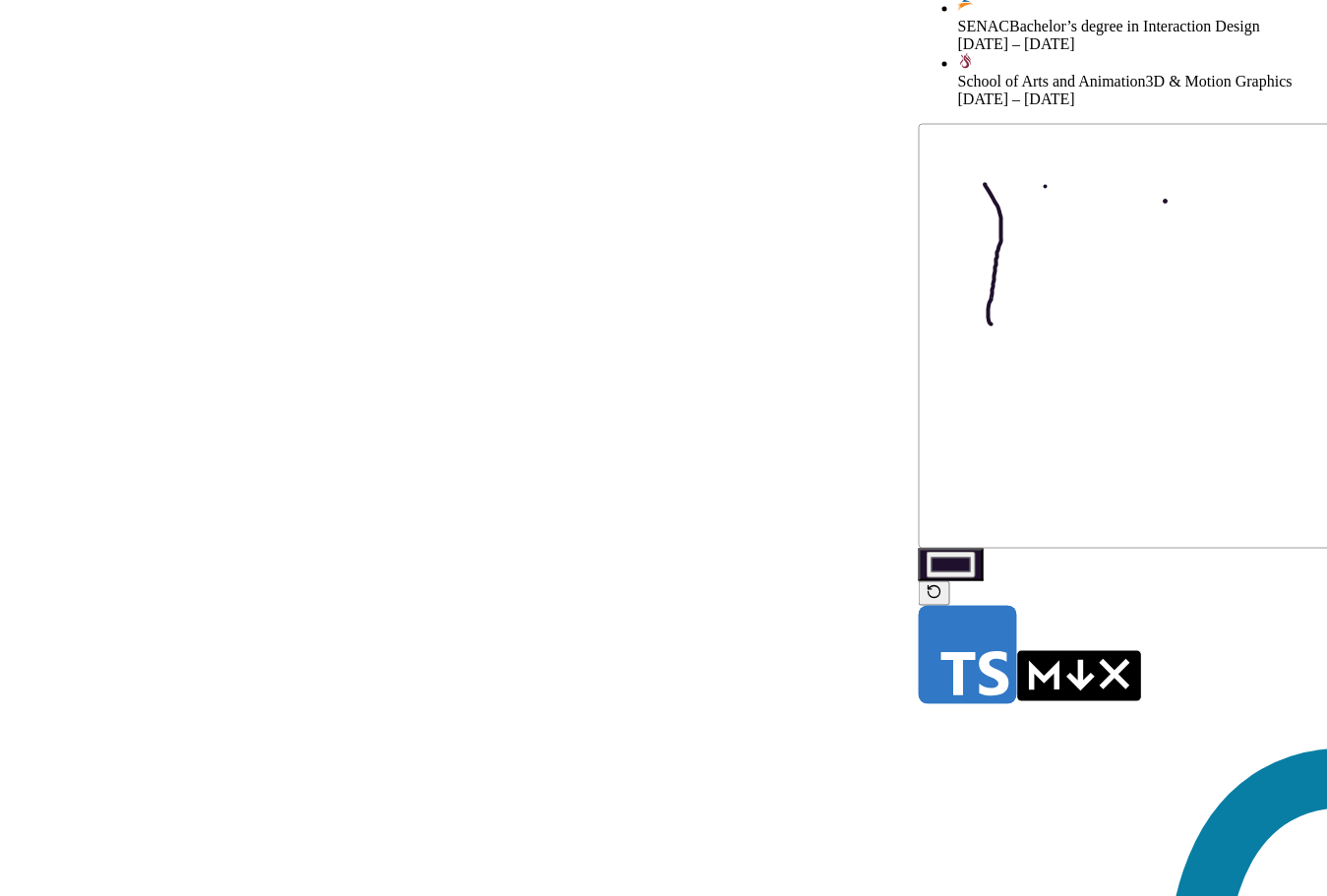 drag, startPoint x: 718, startPoint y: 580, endPoint x: 692, endPoint y: 676, distance: 99.45853 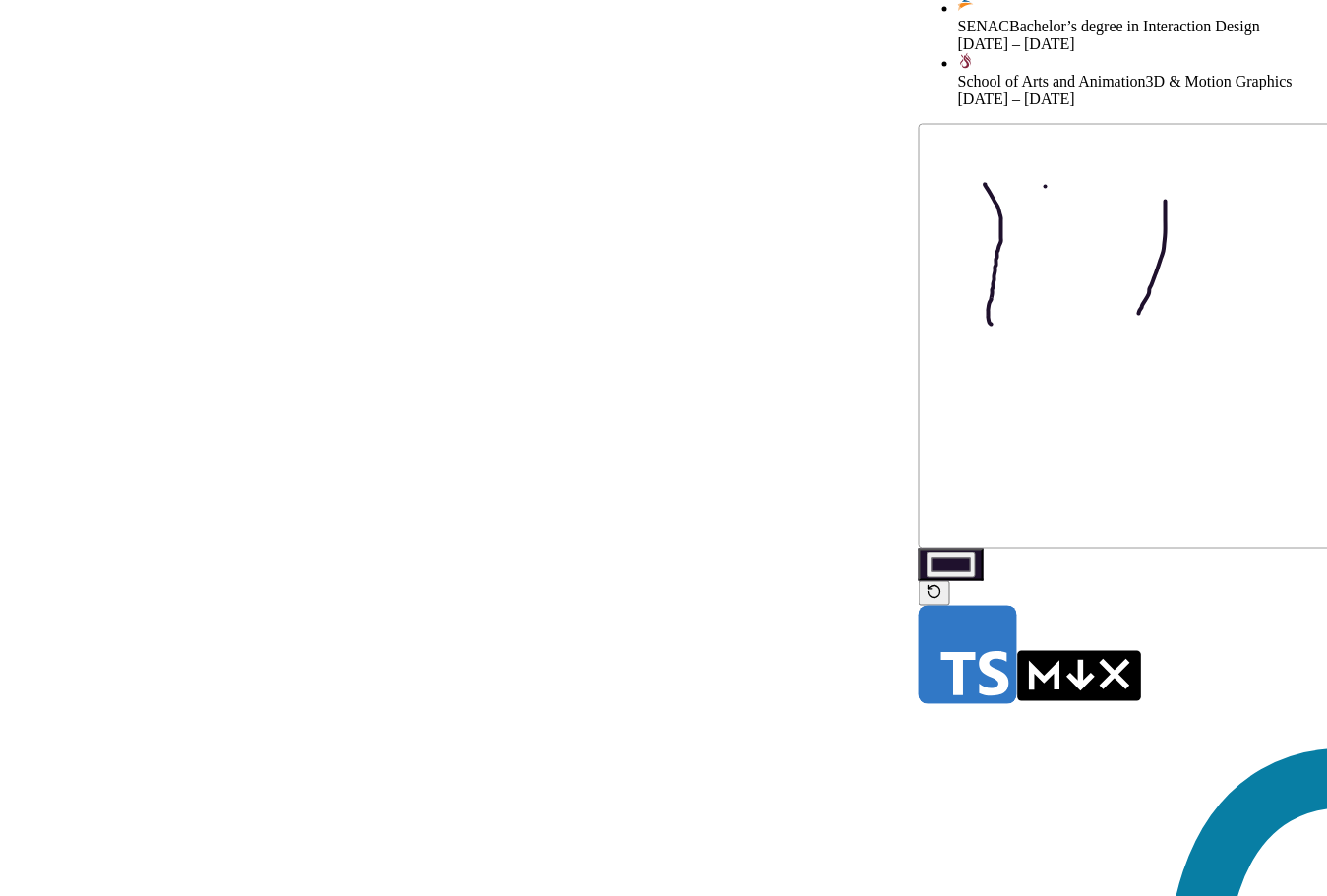 click 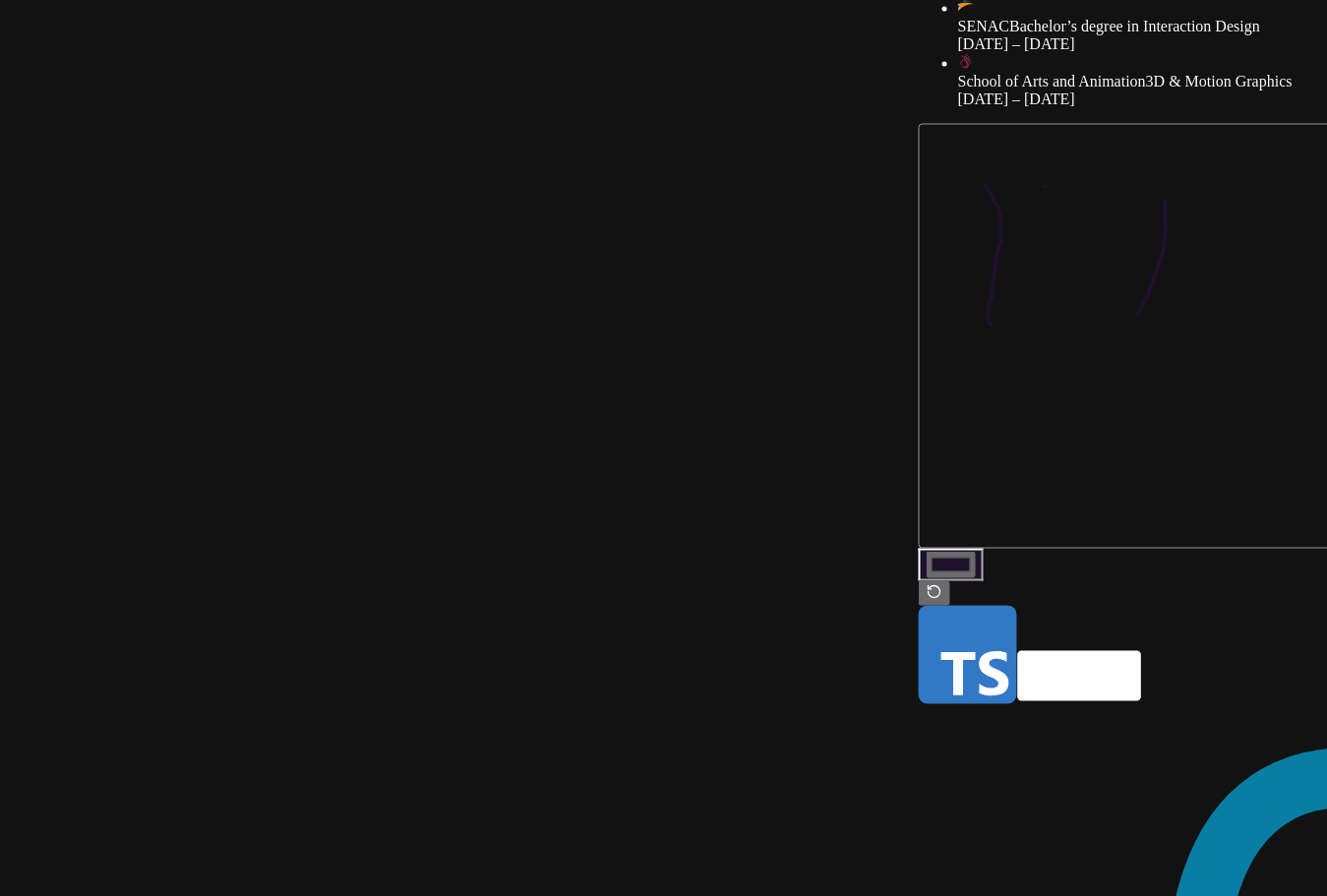 click 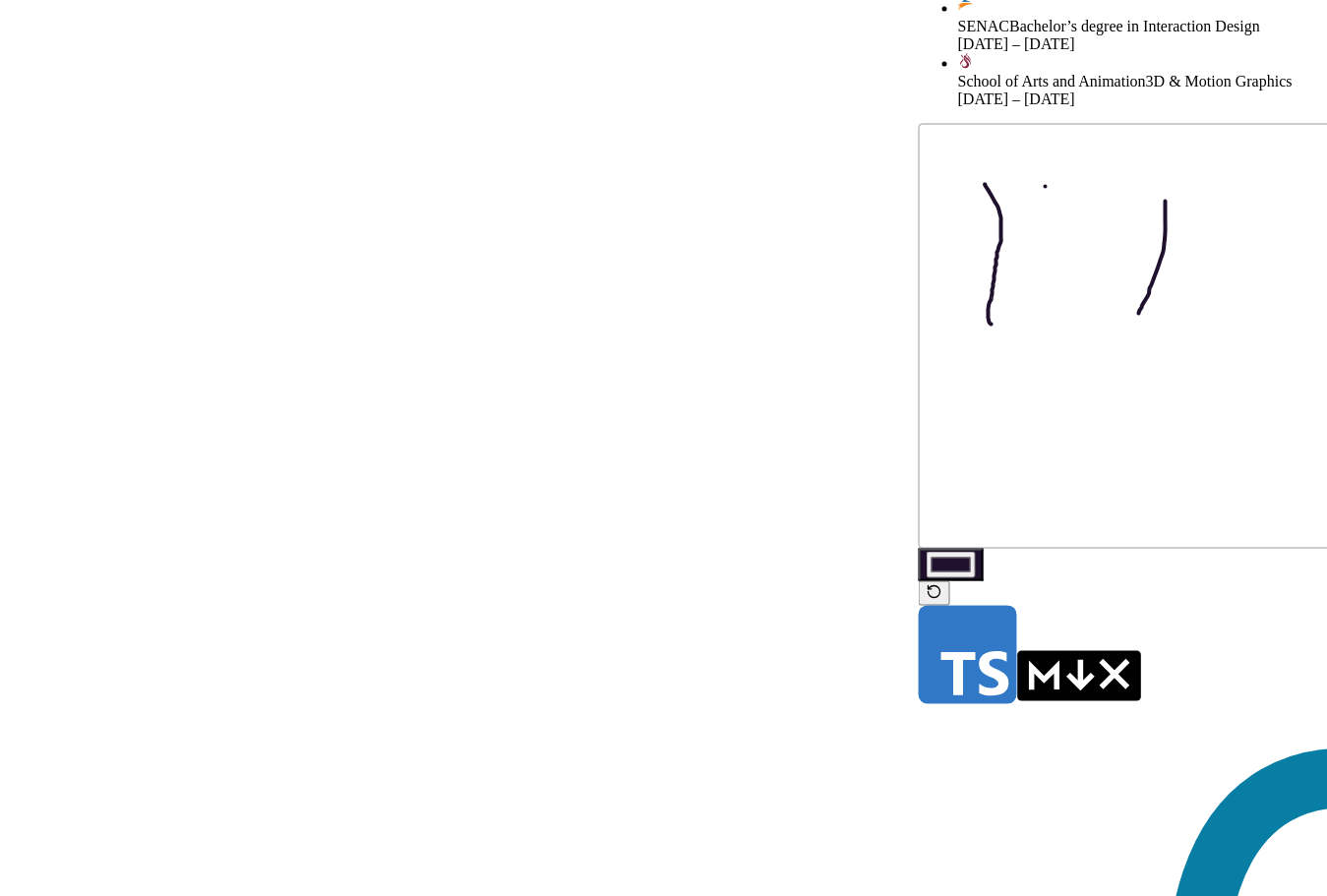 click 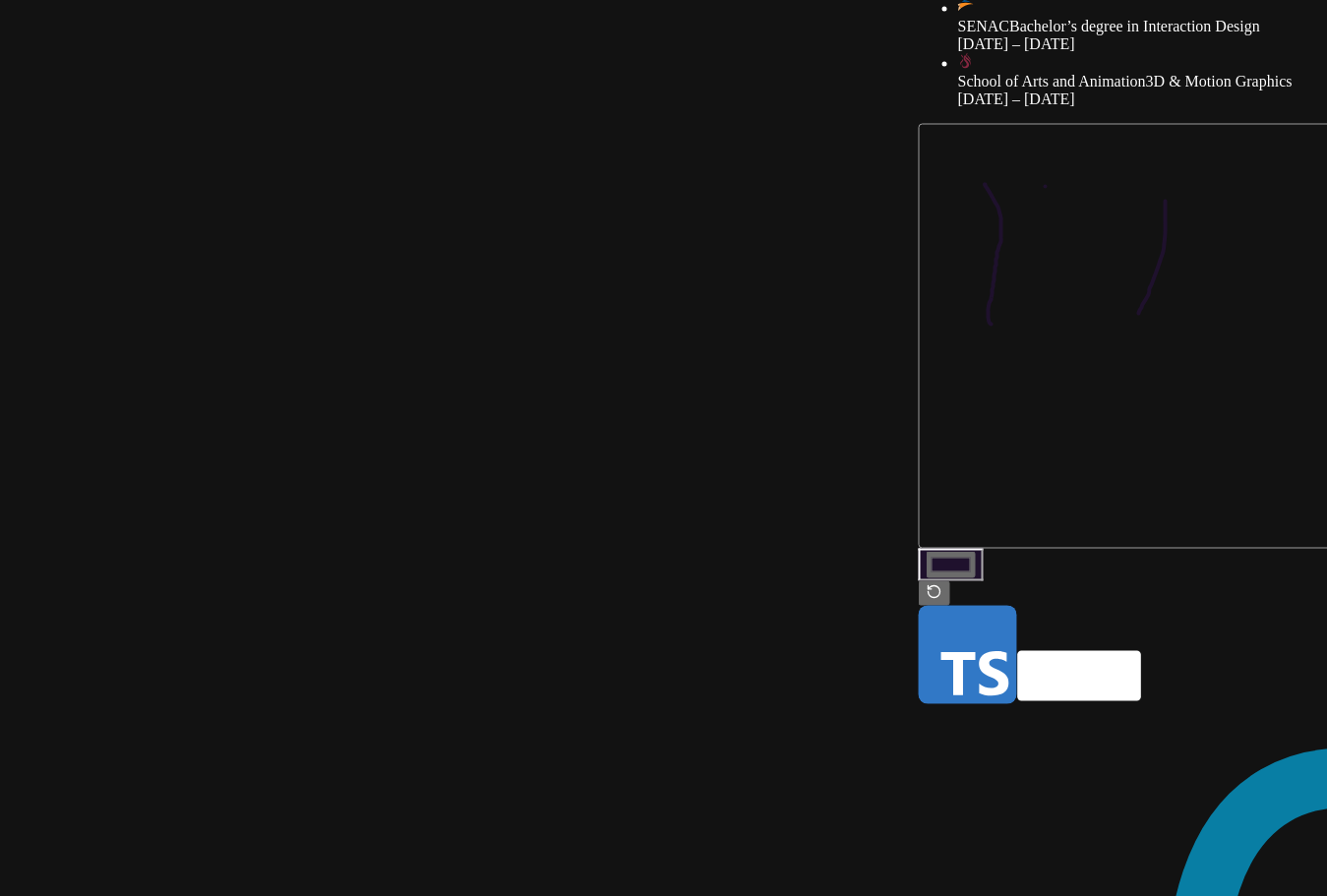 click 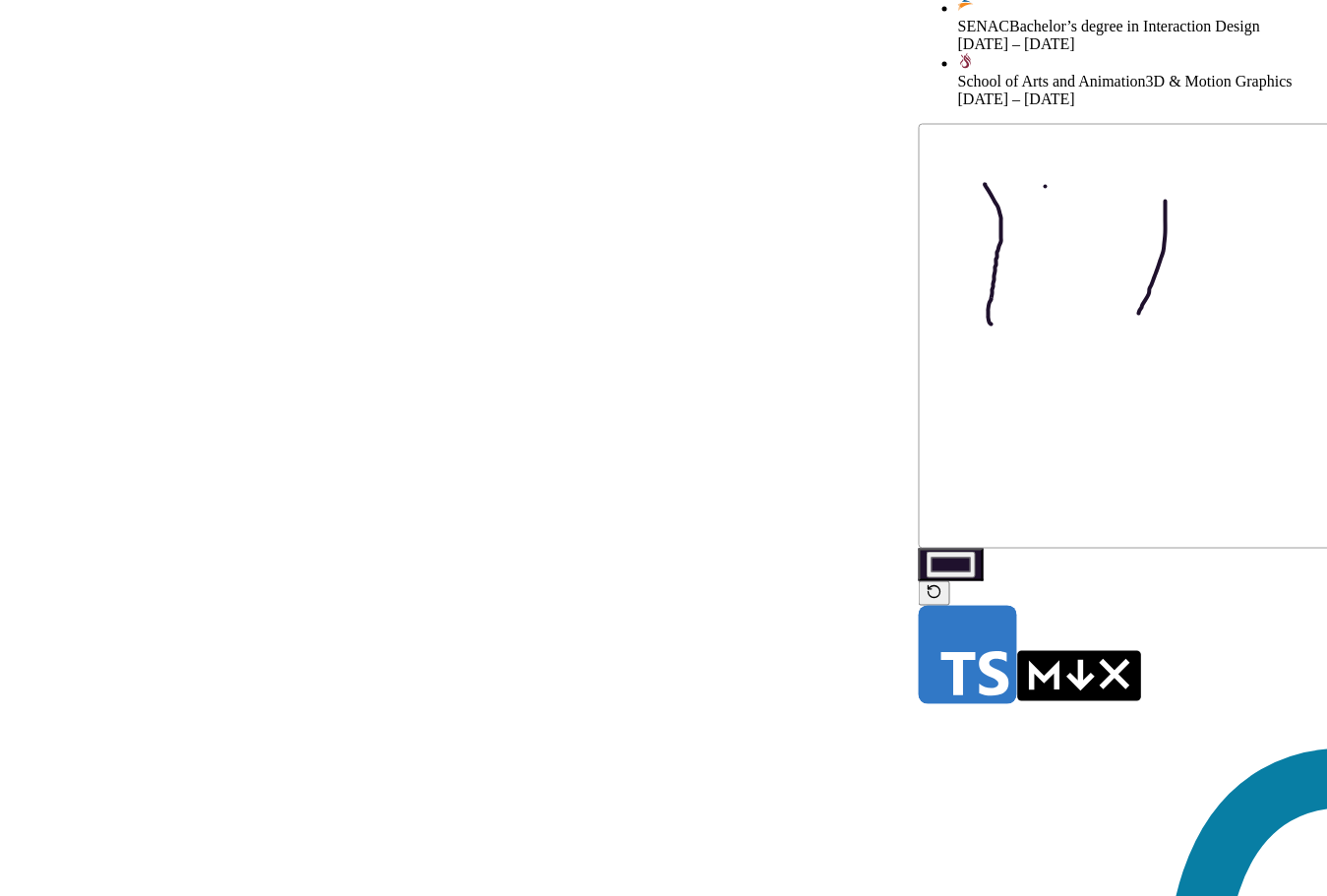 click 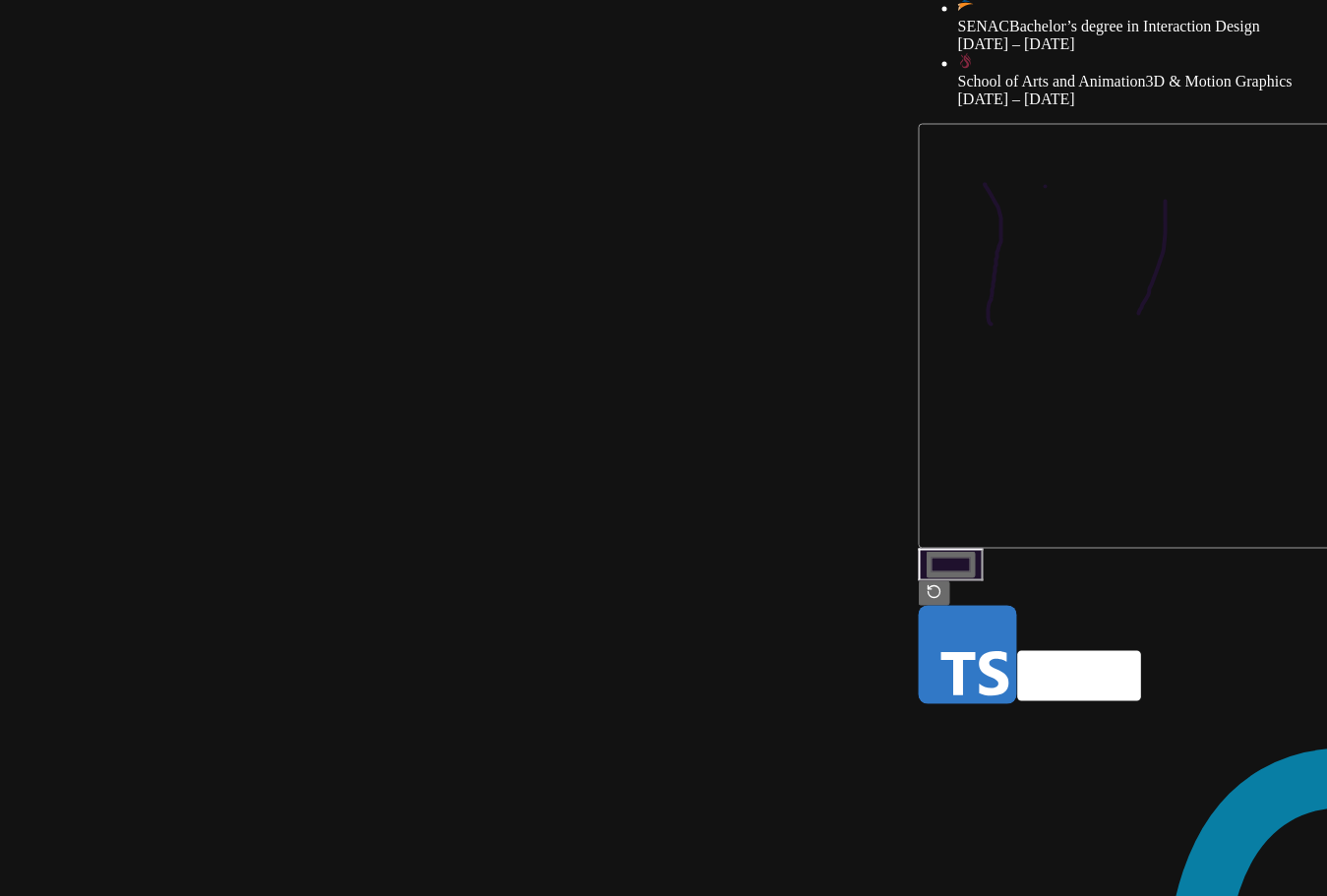 click 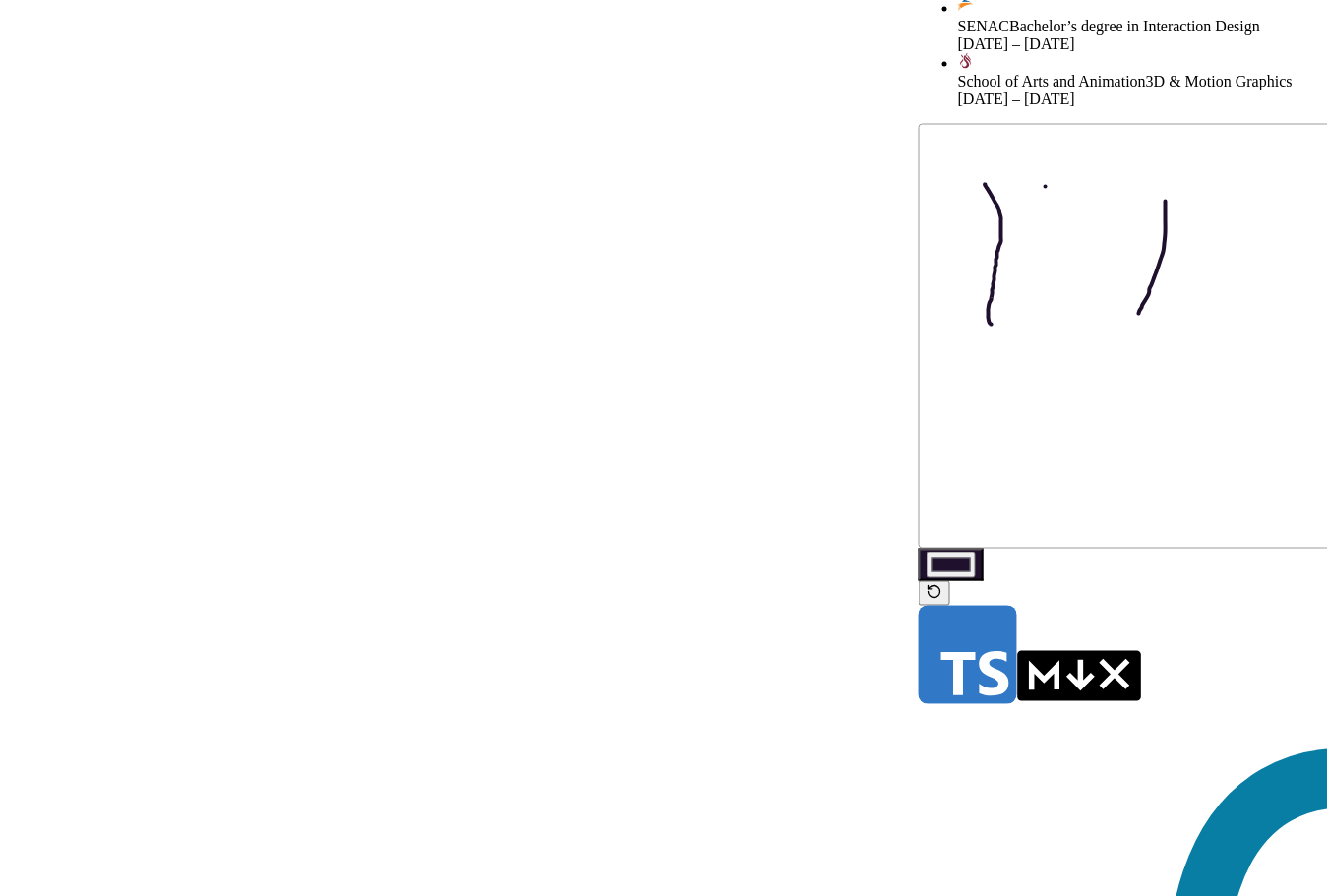 click 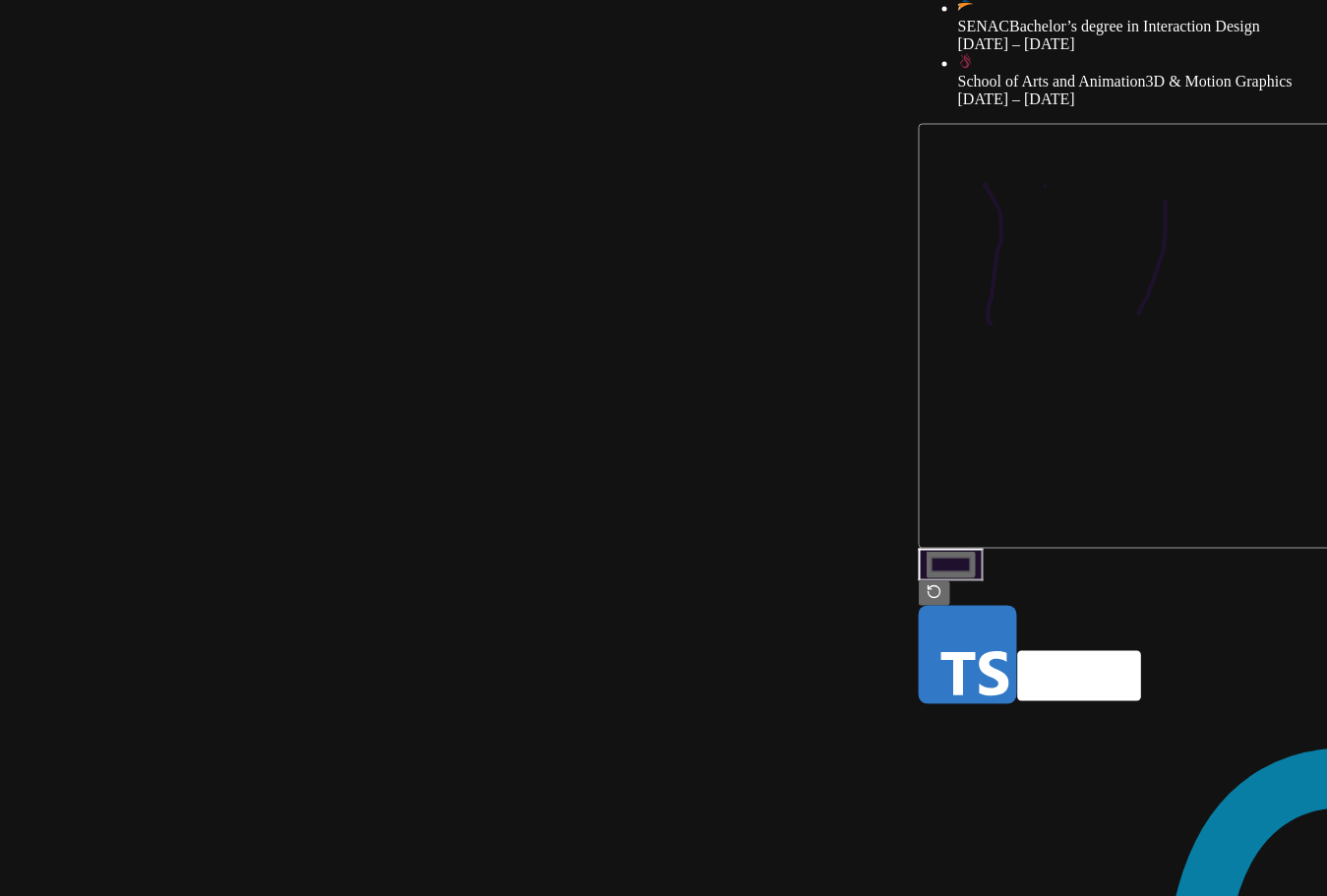 click 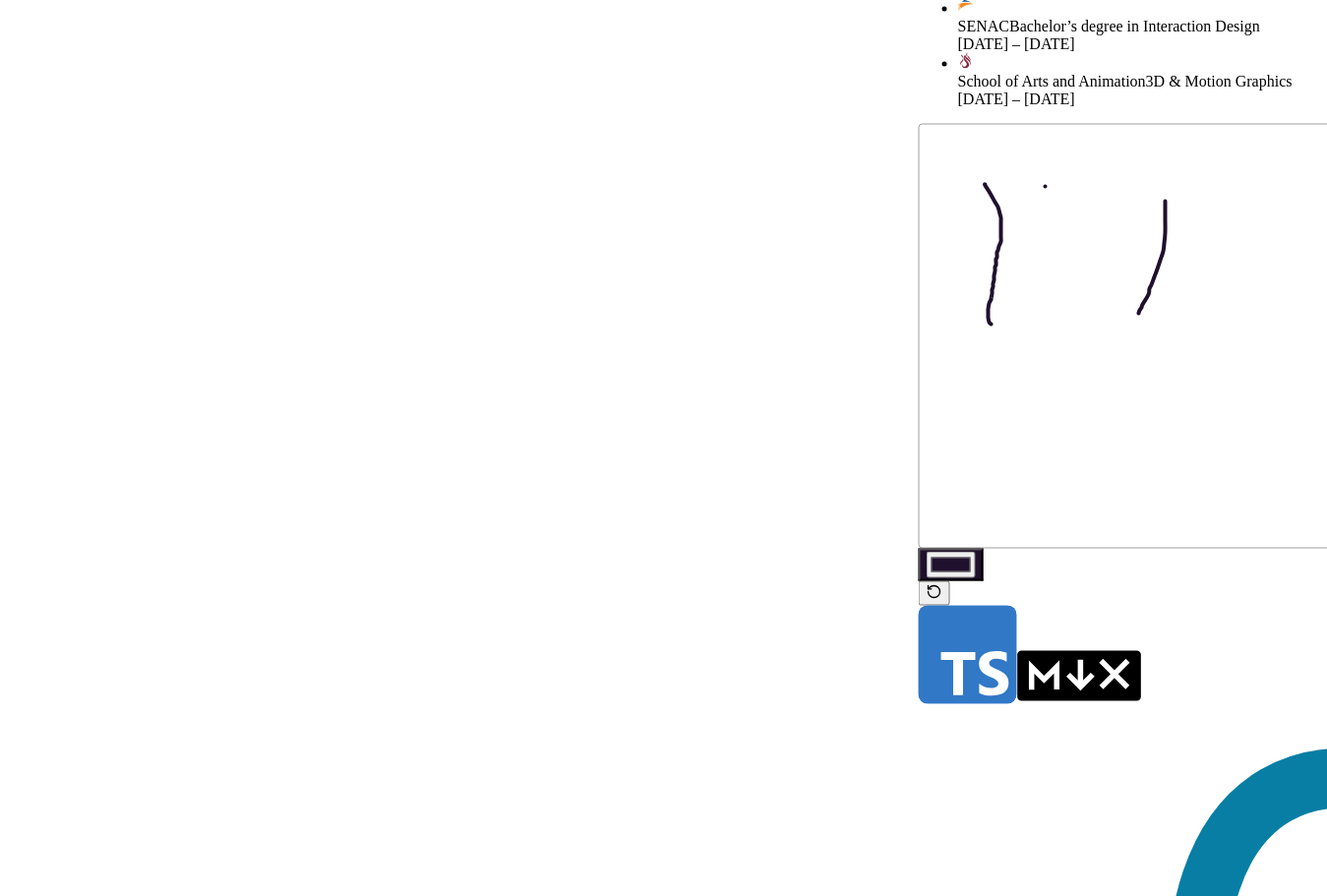 click 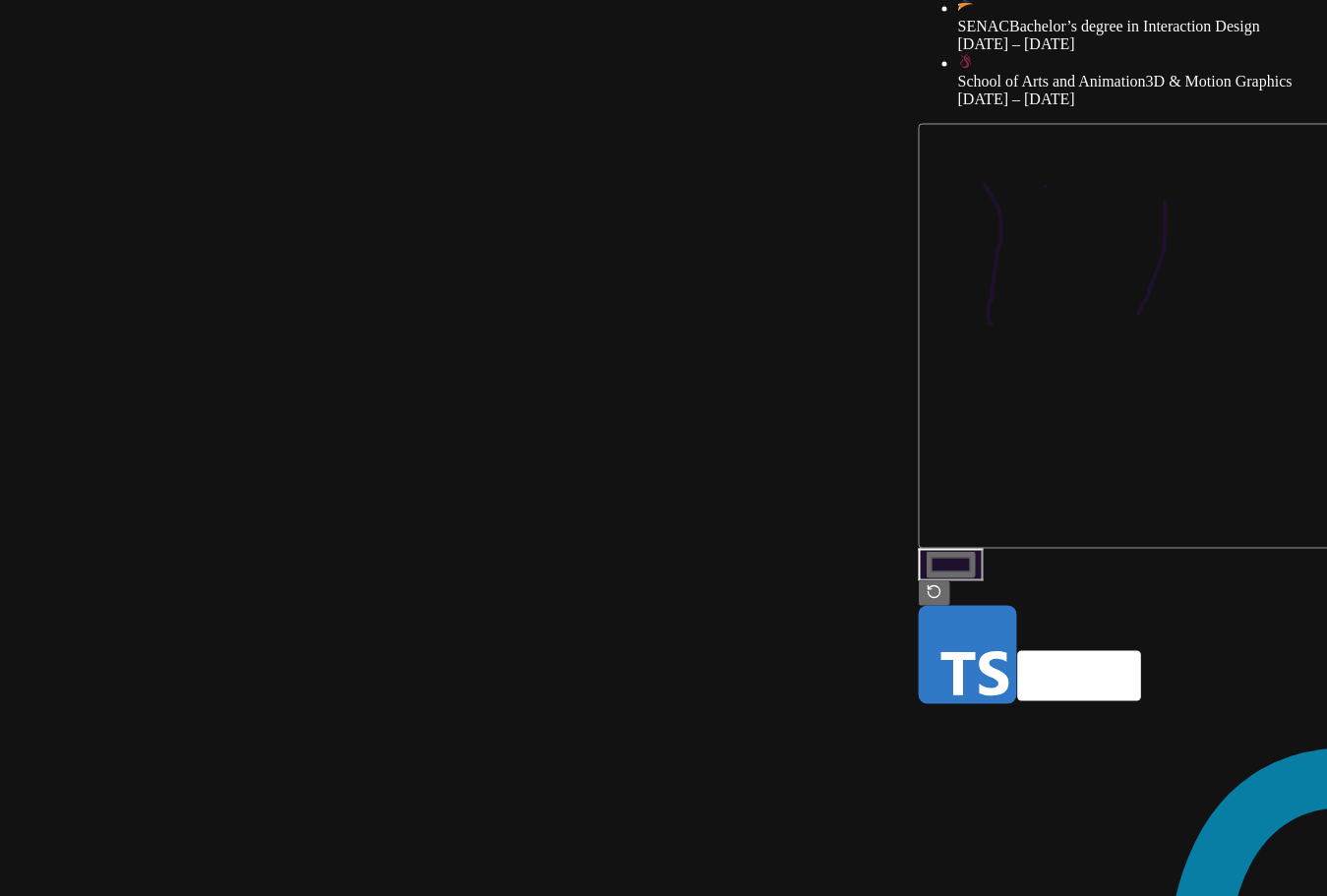 type 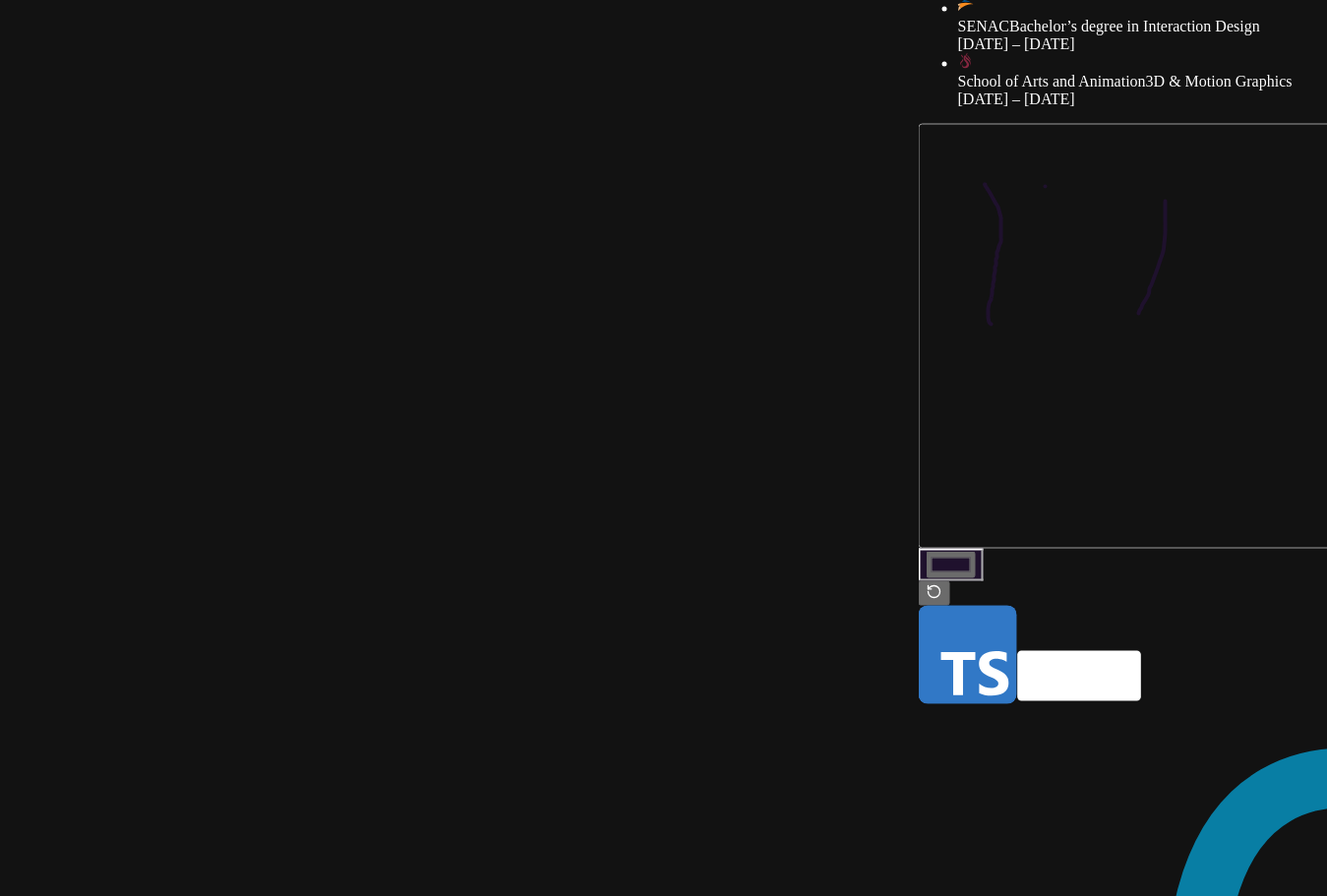 drag, startPoint x: 978, startPoint y: 536, endPoint x: 985, endPoint y: 458, distance: 78.31347 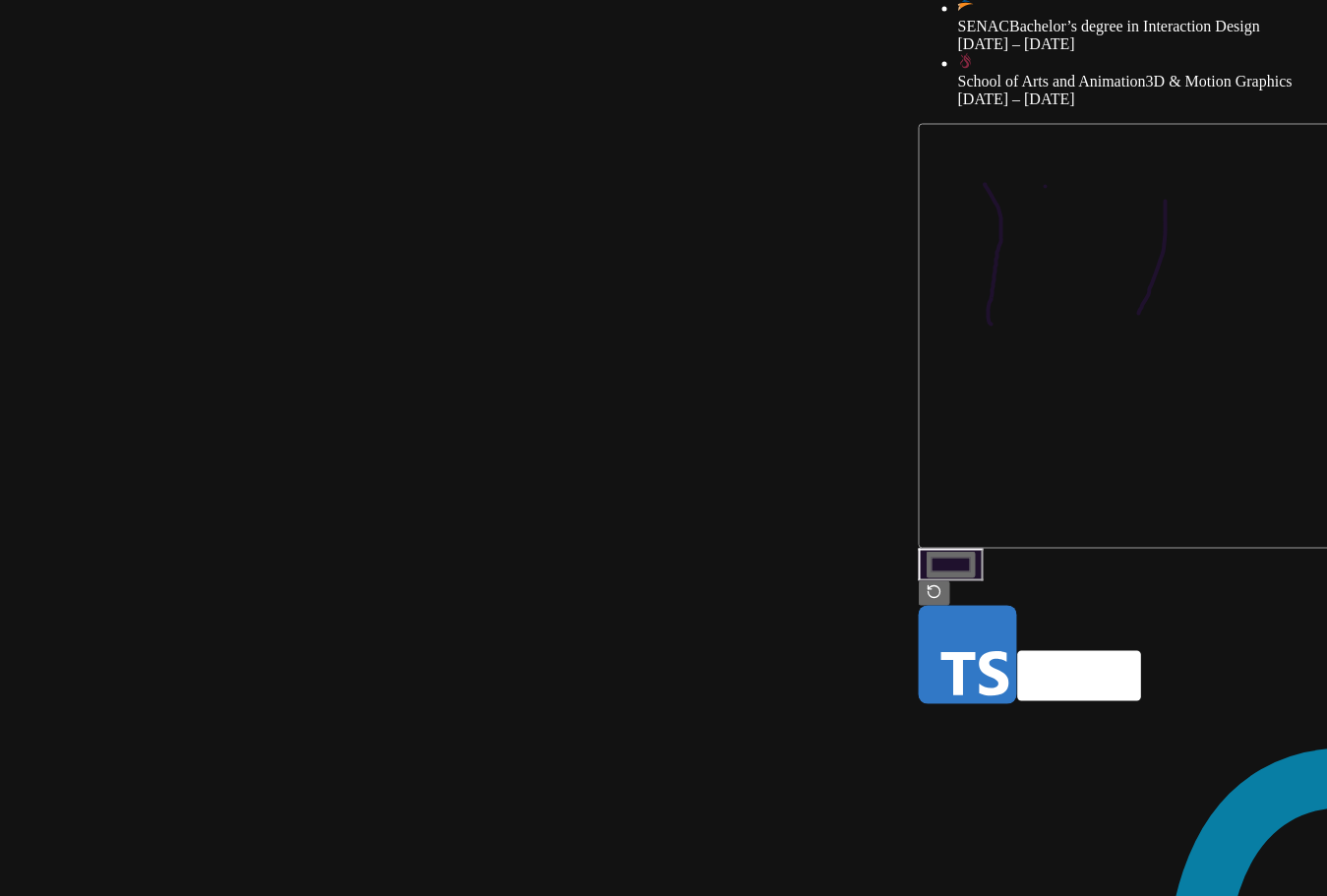 click 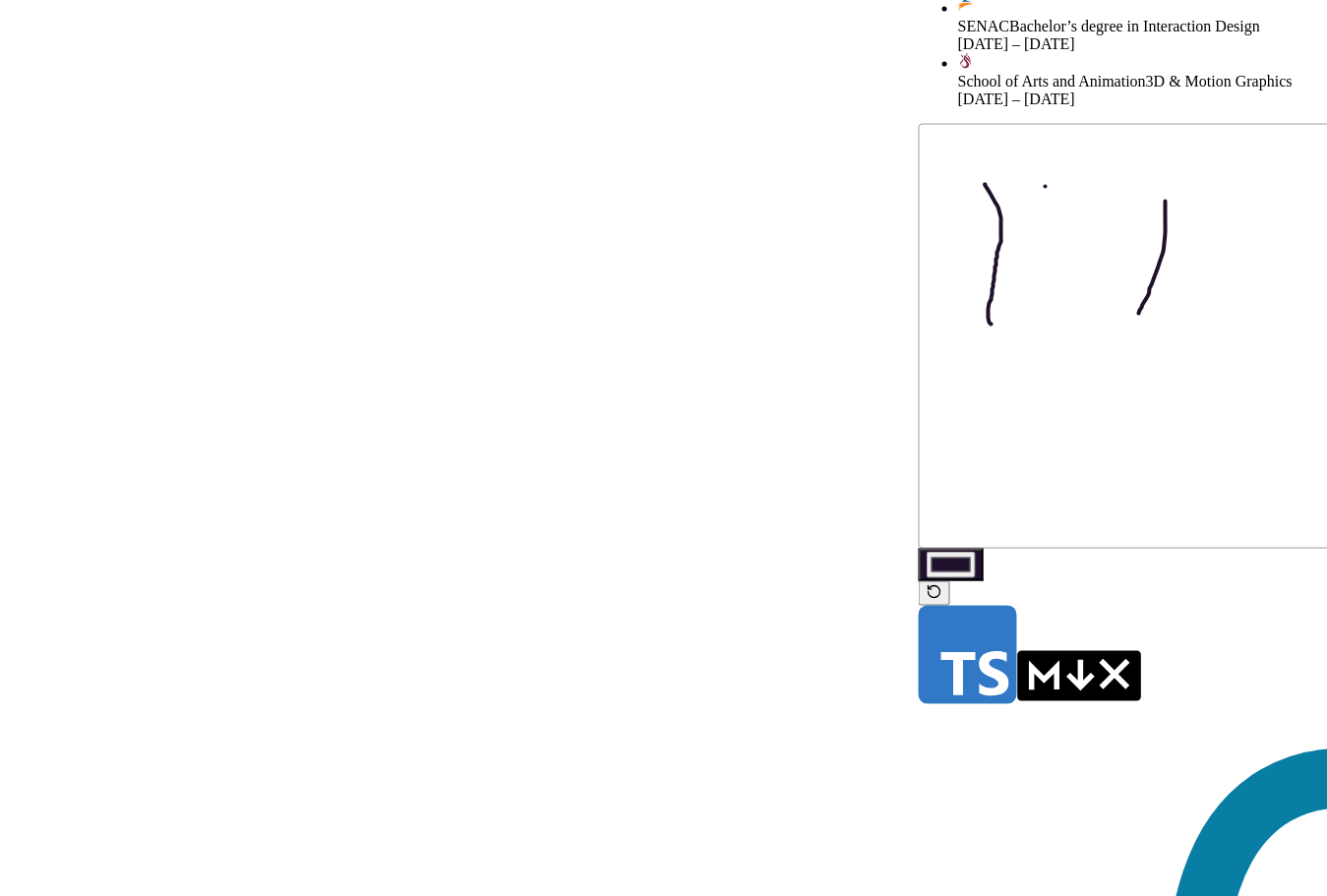 click at bounding box center [1574, -724] 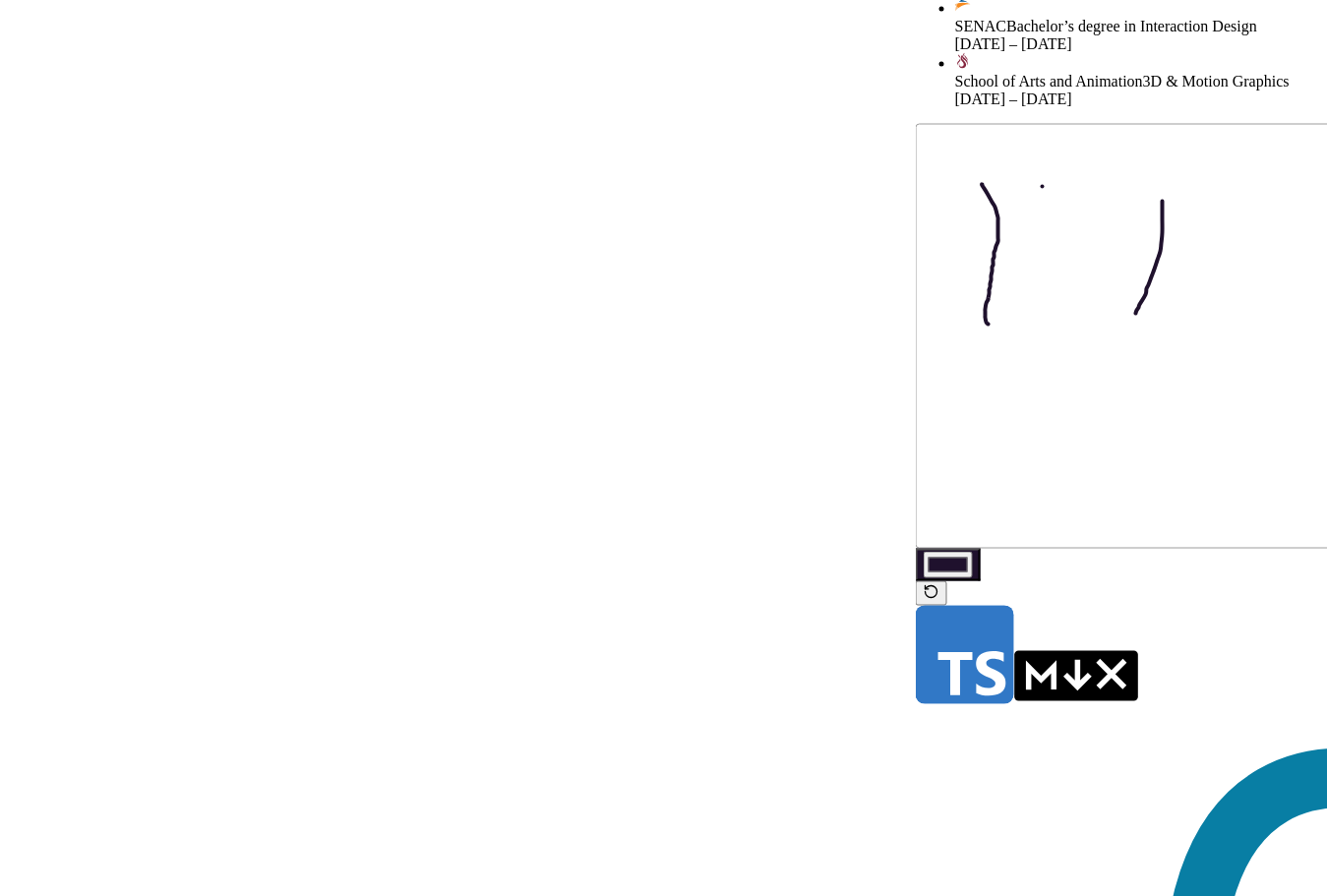 drag, startPoint x: 887, startPoint y: 713, endPoint x: 884, endPoint y: 541, distance: 172.02616 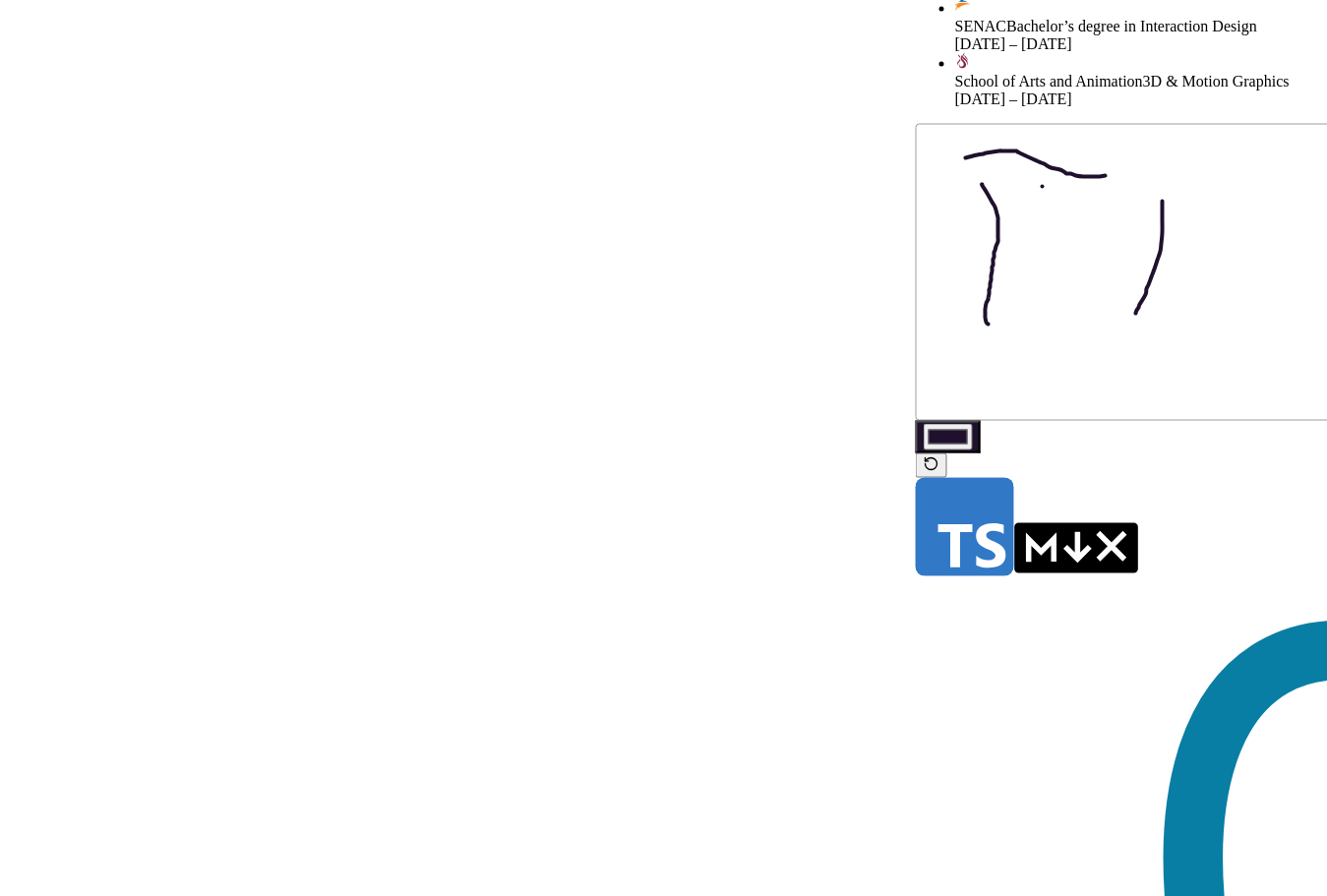 drag, startPoint x: 552, startPoint y: 513, endPoint x: 689, endPoint y: 527, distance: 137.71347 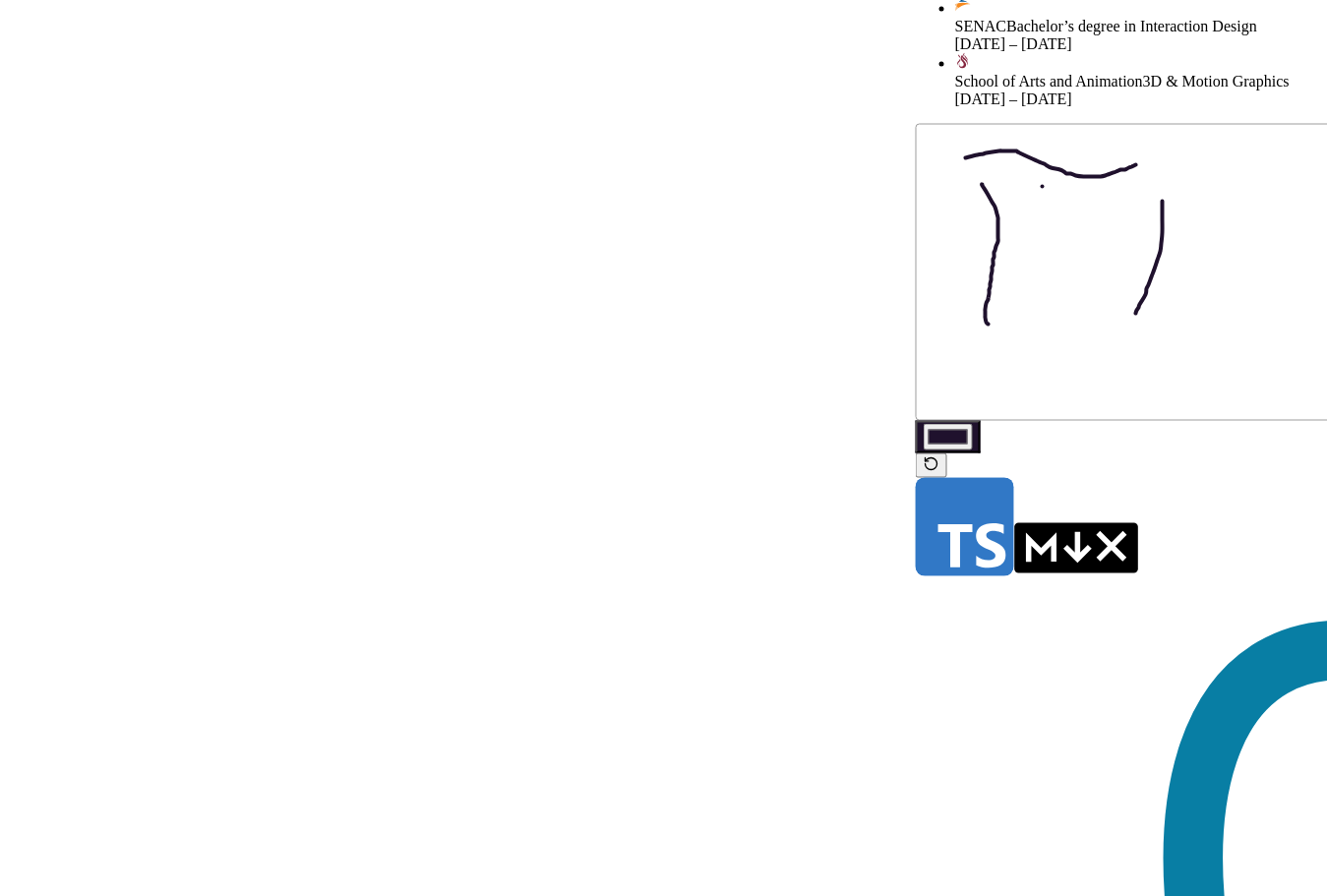 click 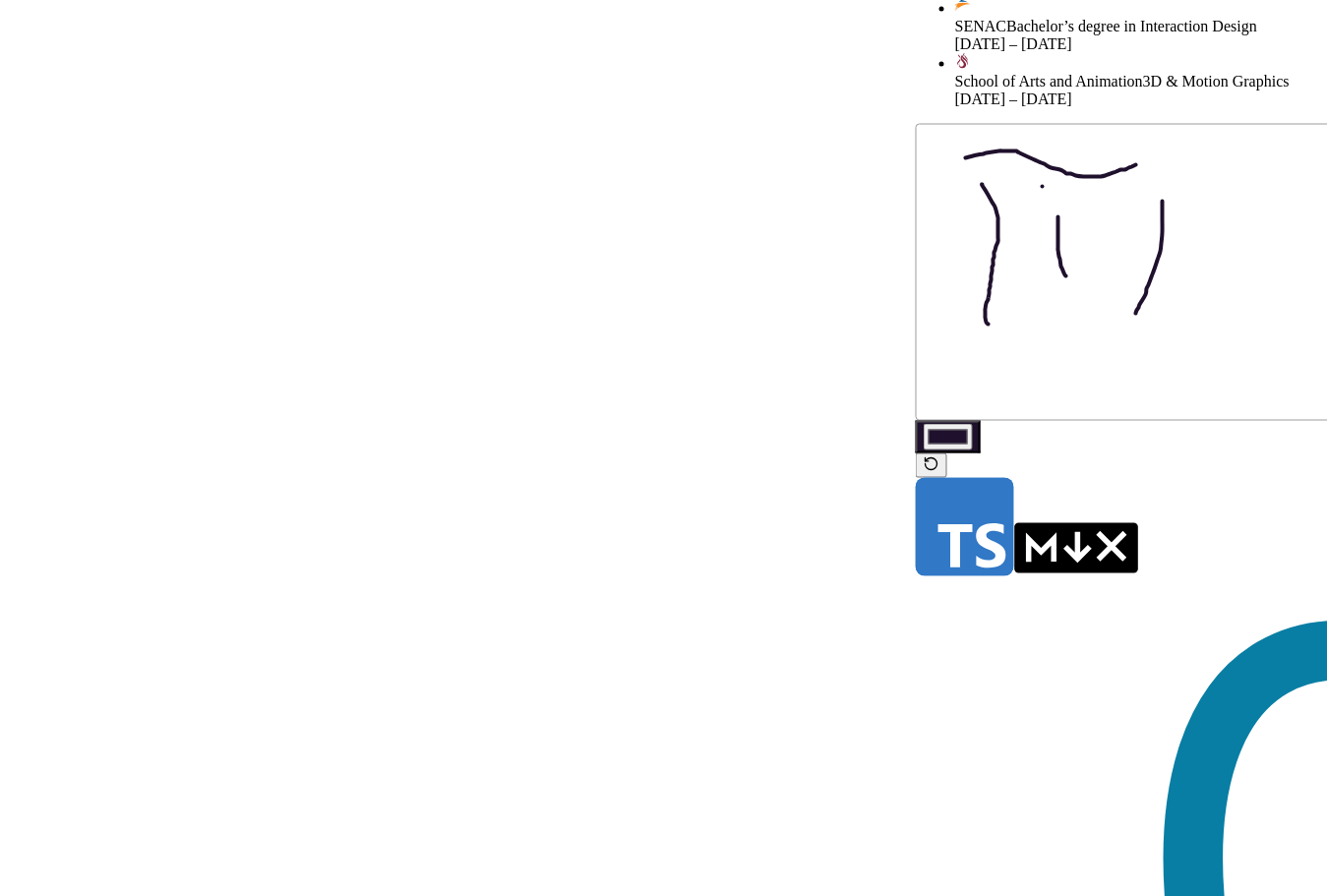 click on "#1f112d" at bounding box center (948, 437) 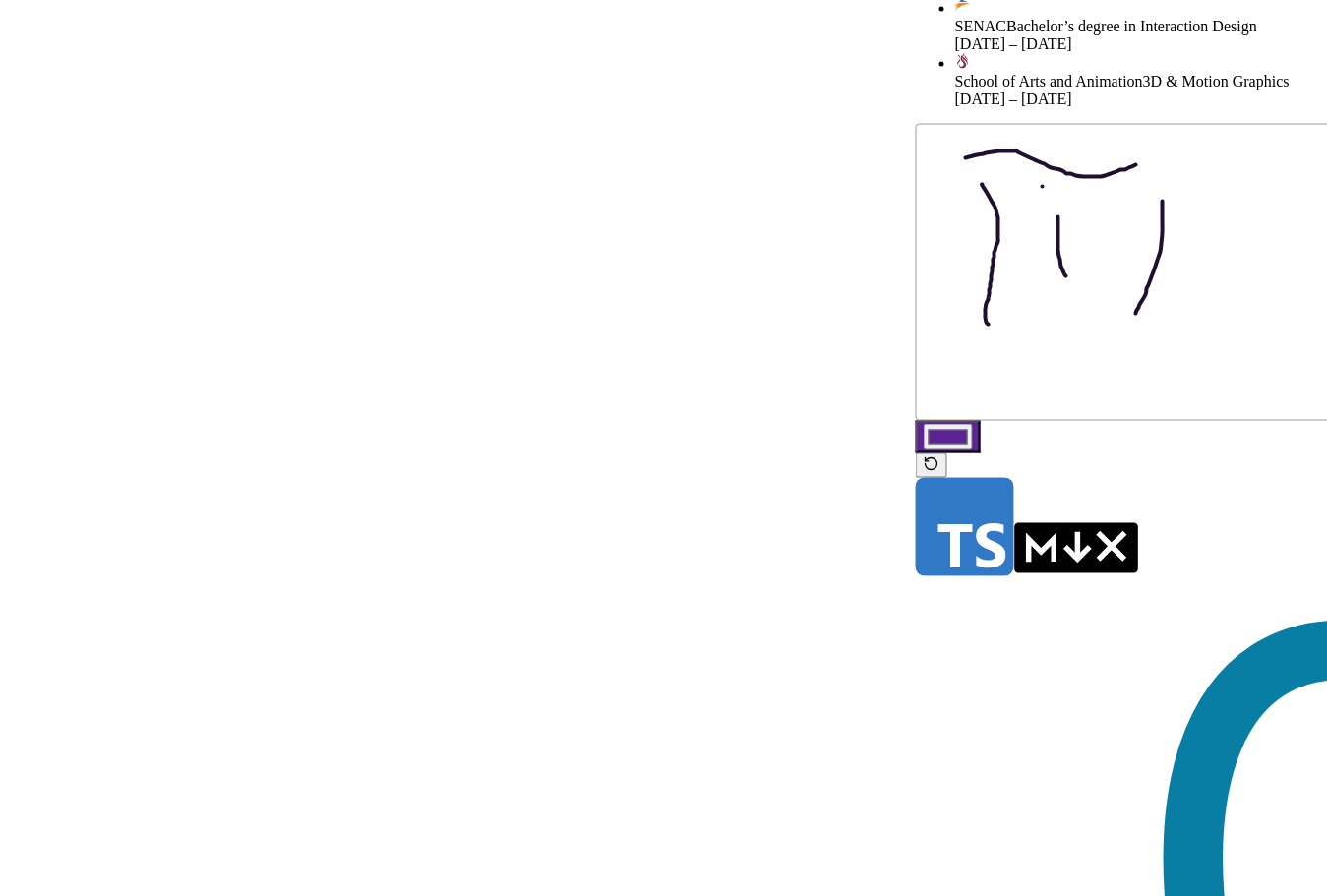 type on "#5c2395" 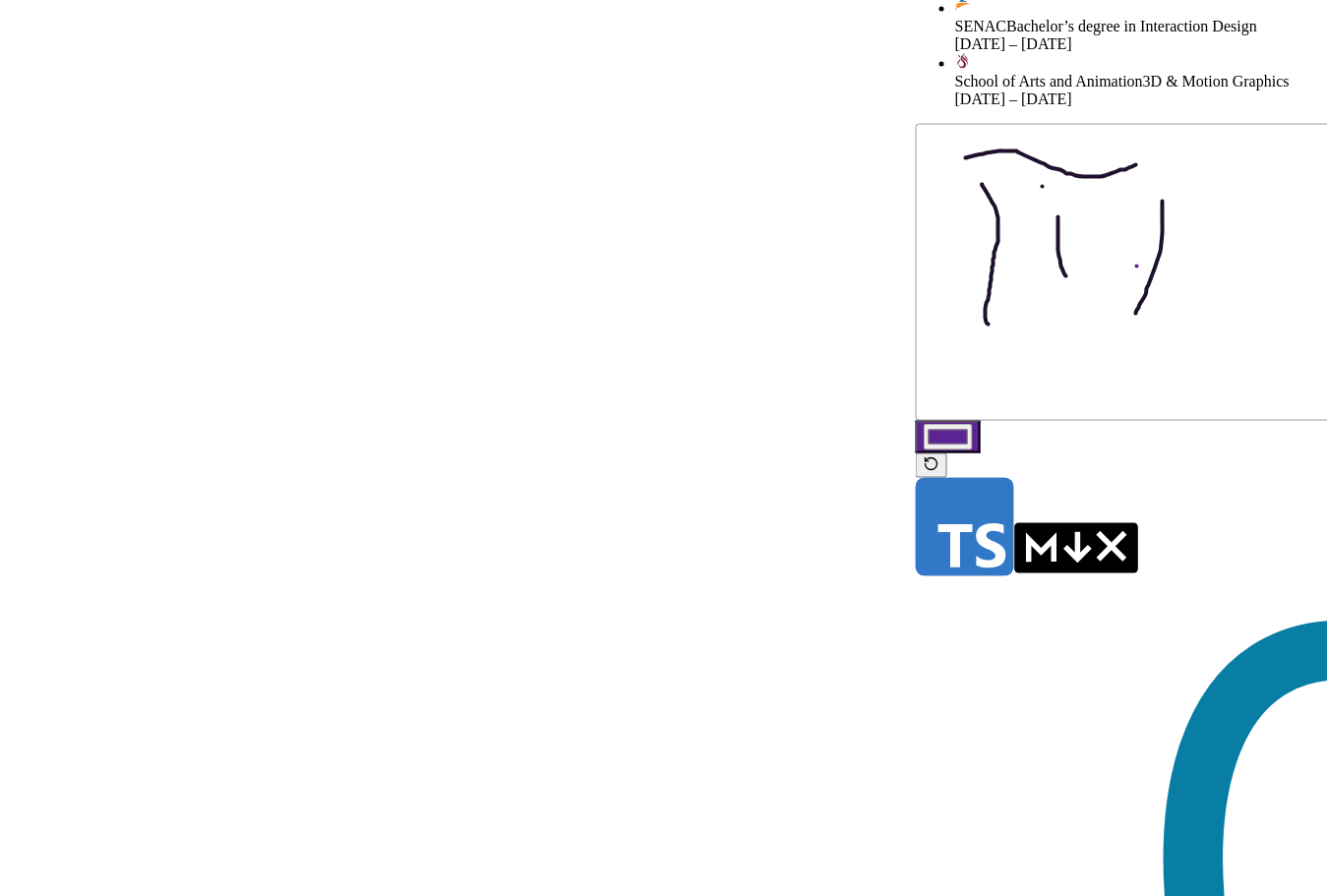 click 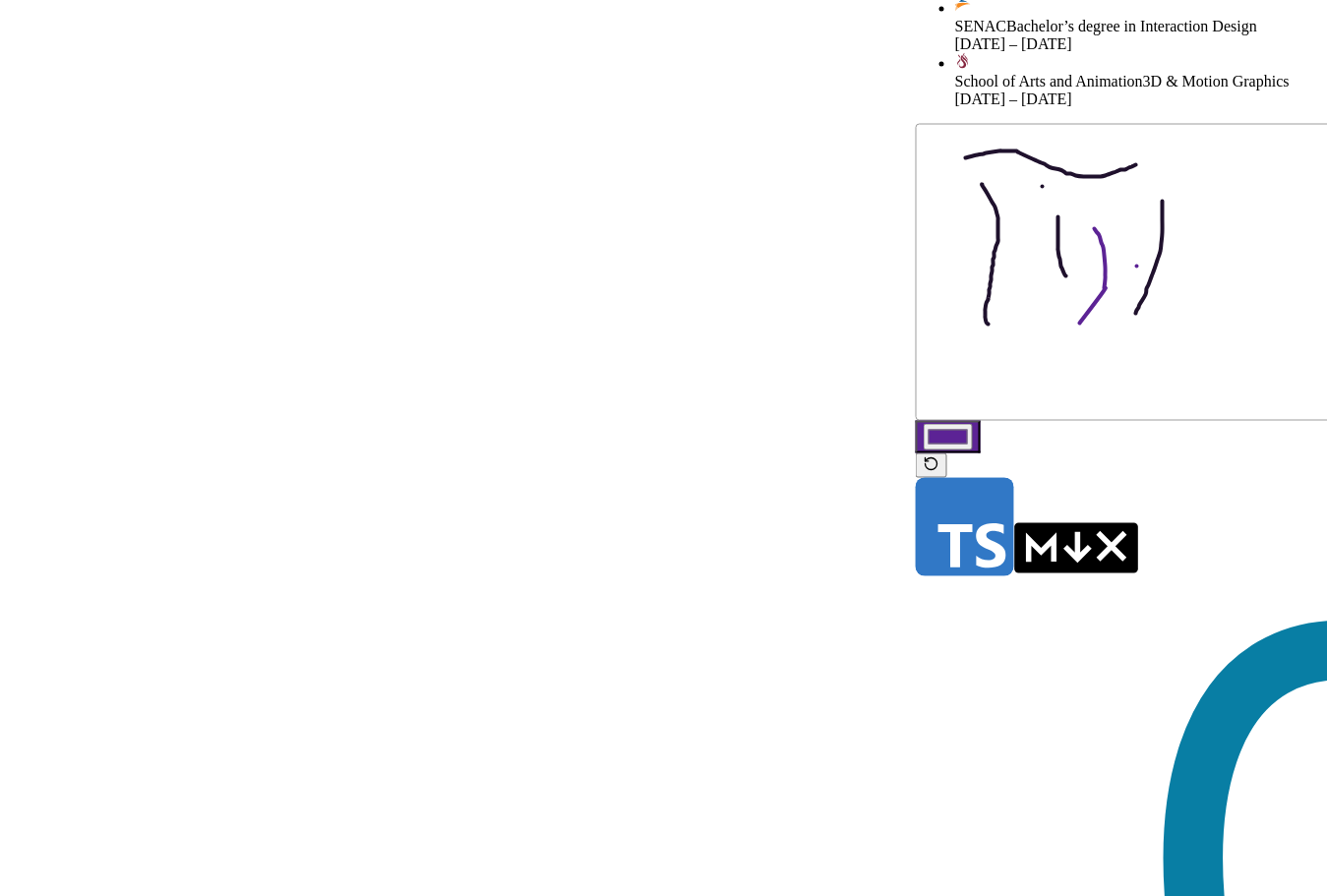 drag, startPoint x: 647, startPoint y: 591, endPoint x: 619, endPoint y: 748, distance: 159.47727 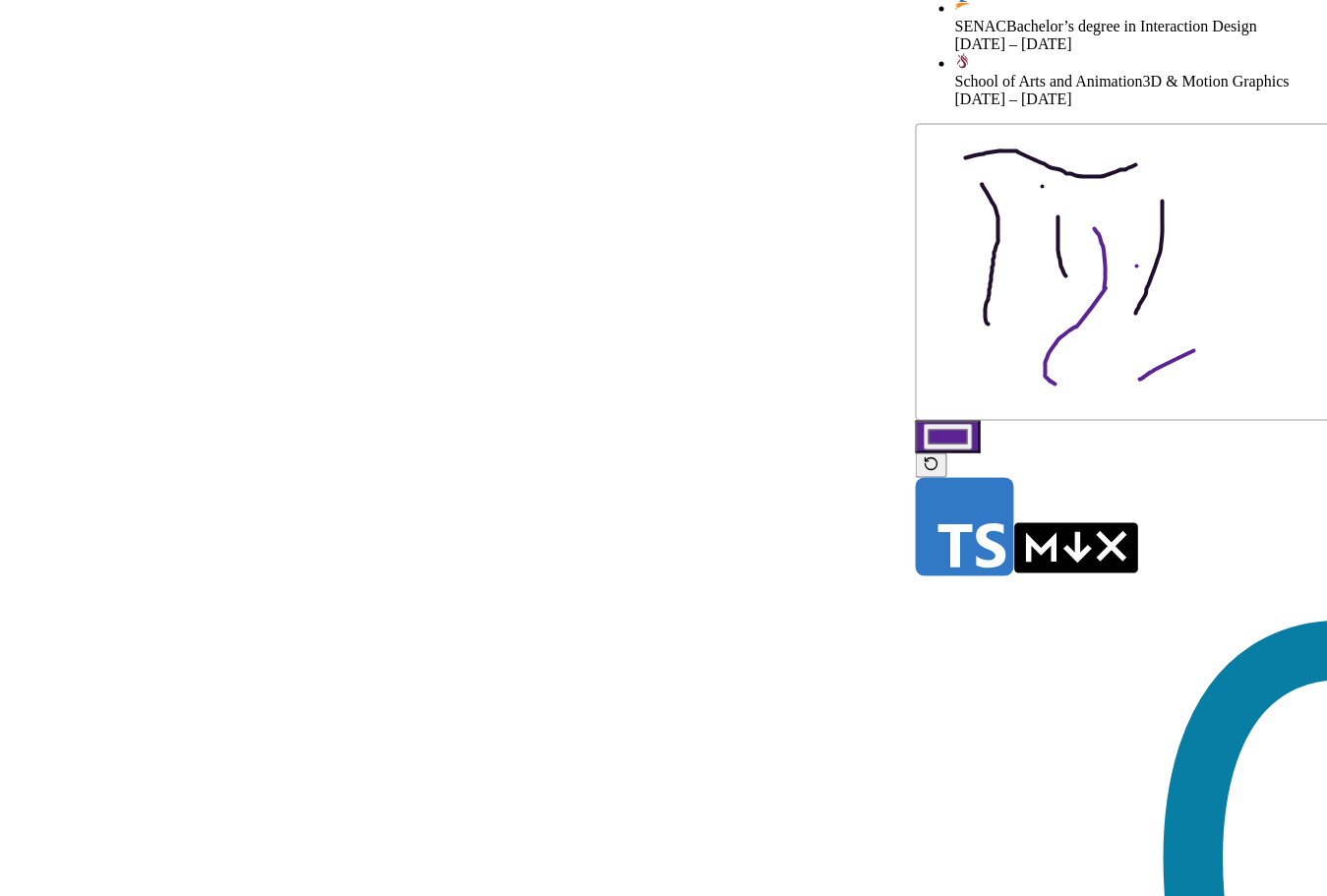 drag, startPoint x: 693, startPoint y: 742, endPoint x: 748, endPoint y: 712, distance: 62.64982 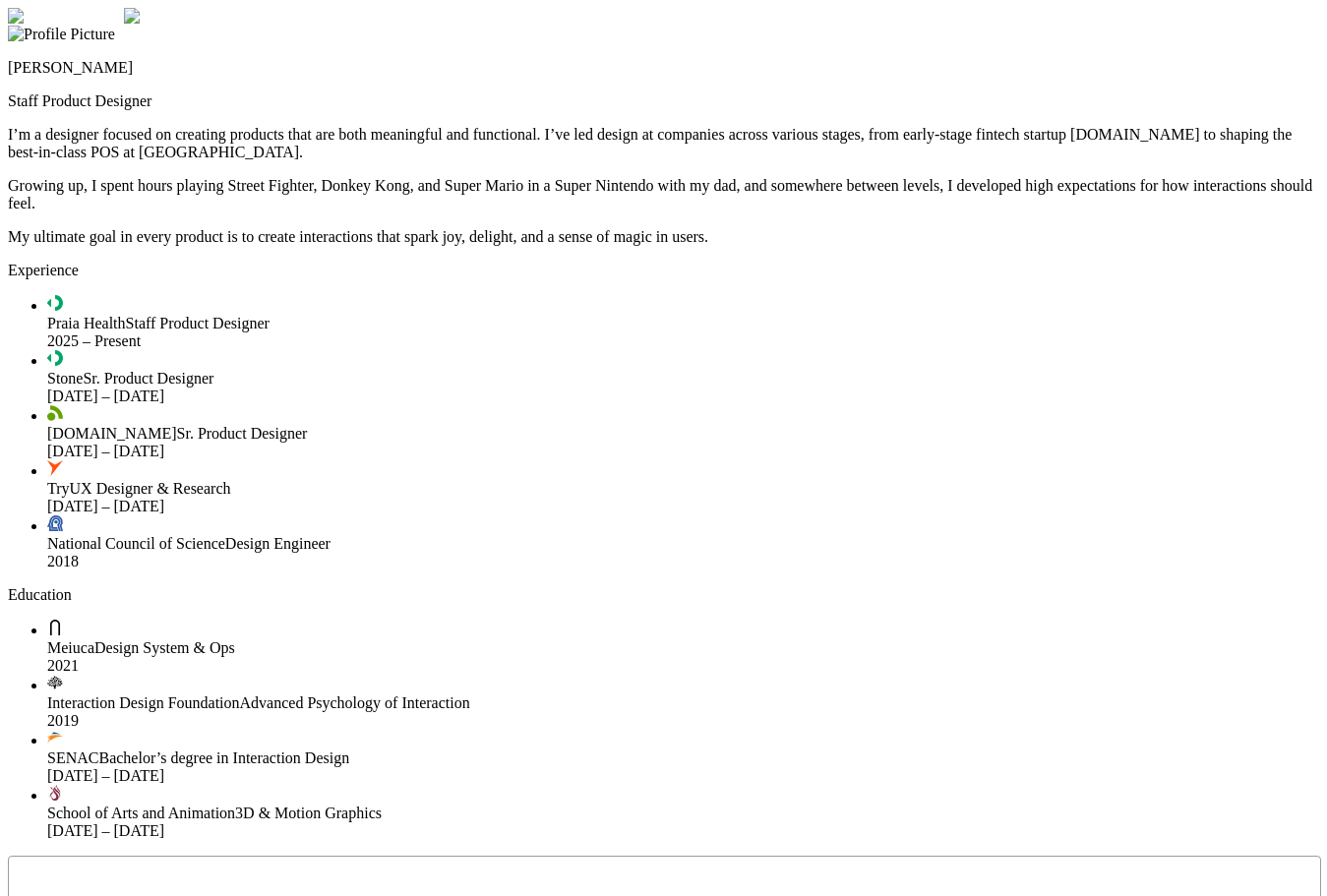 scroll, scrollTop: 0, scrollLeft: 0, axis: both 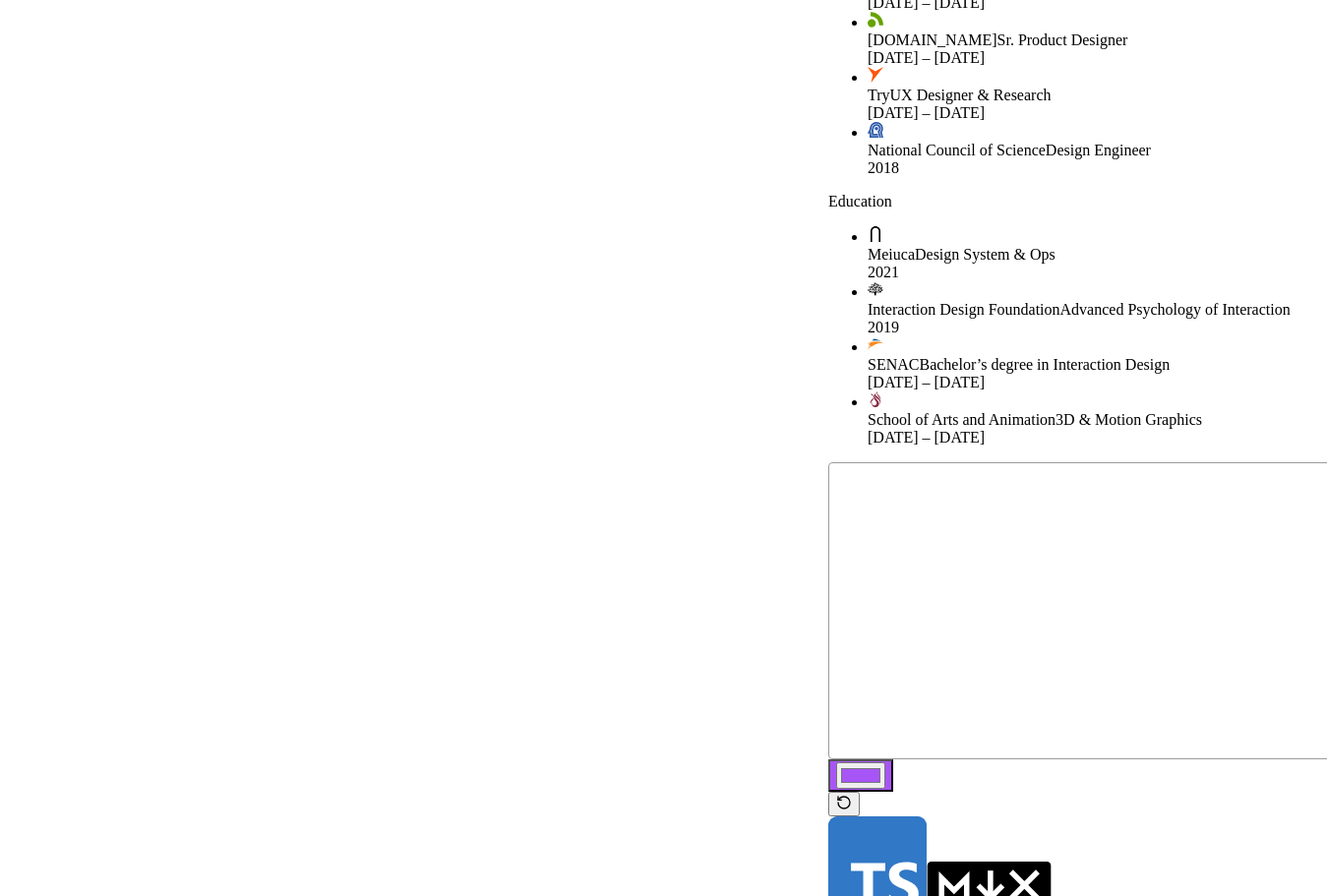 click at bounding box center (1483, -386) 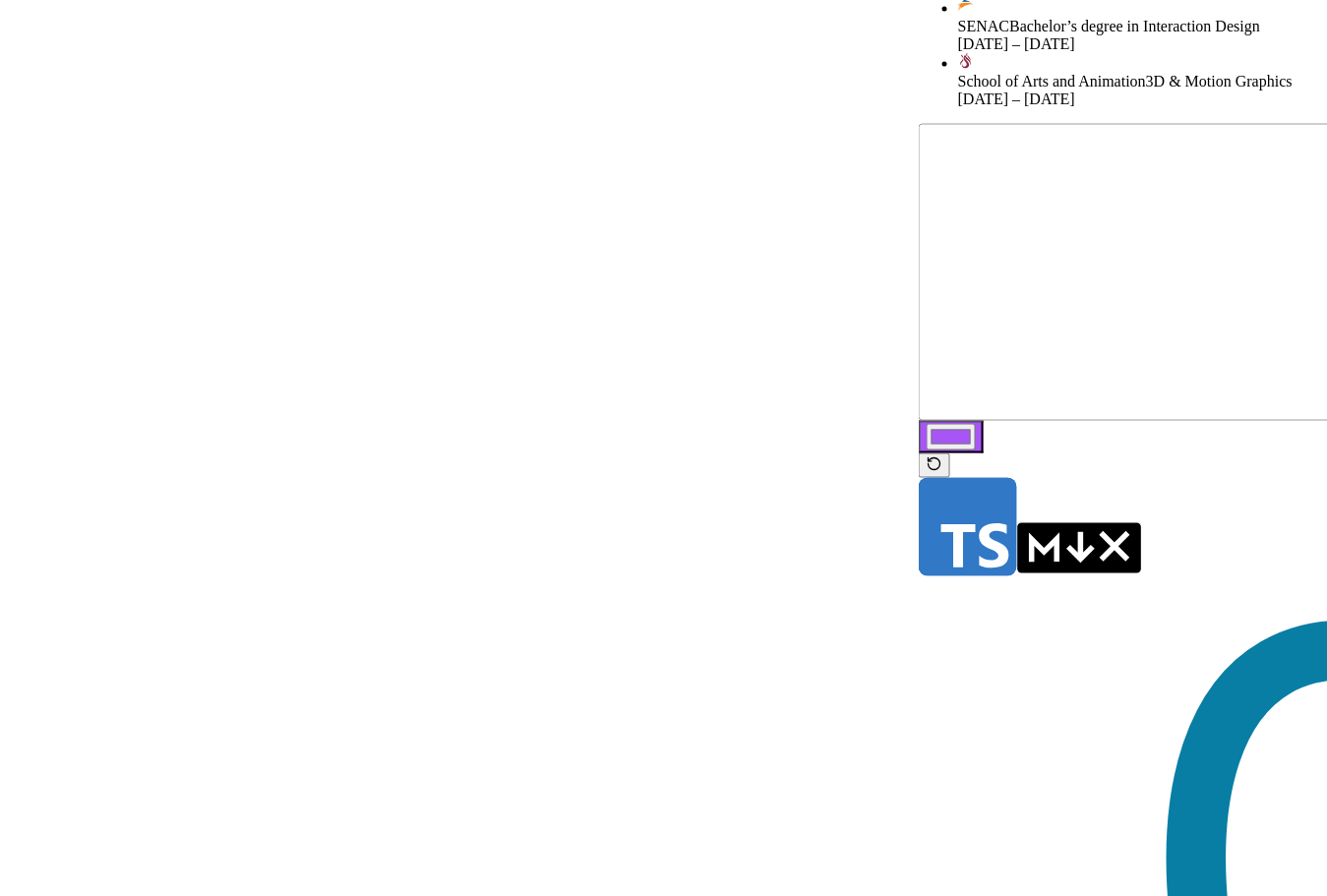 drag, startPoint x: 721, startPoint y: 644, endPoint x: 1032, endPoint y: 161, distance: 574.46497 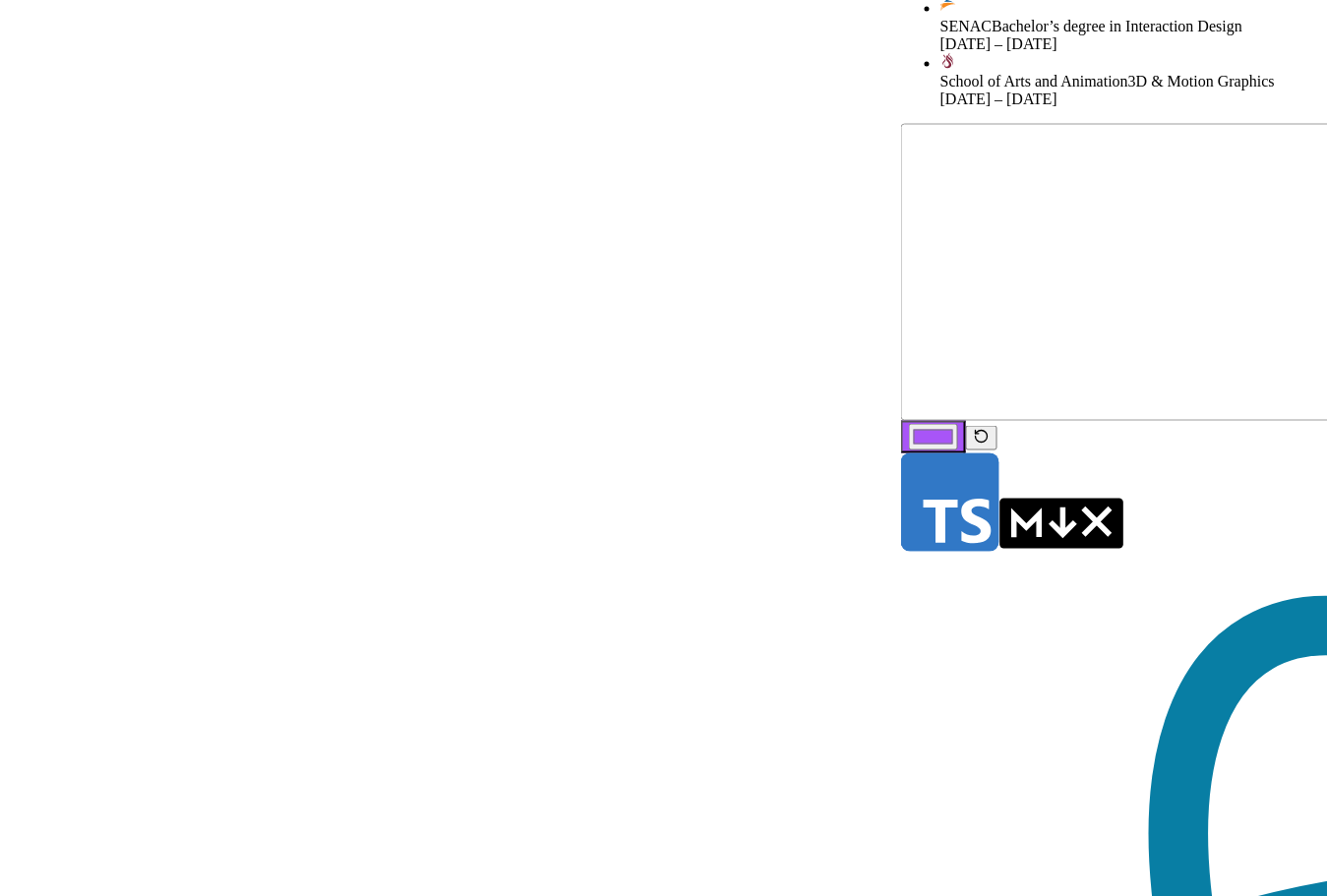 drag, startPoint x: 965, startPoint y: 493, endPoint x: 947, endPoint y: 379, distance: 115.412304 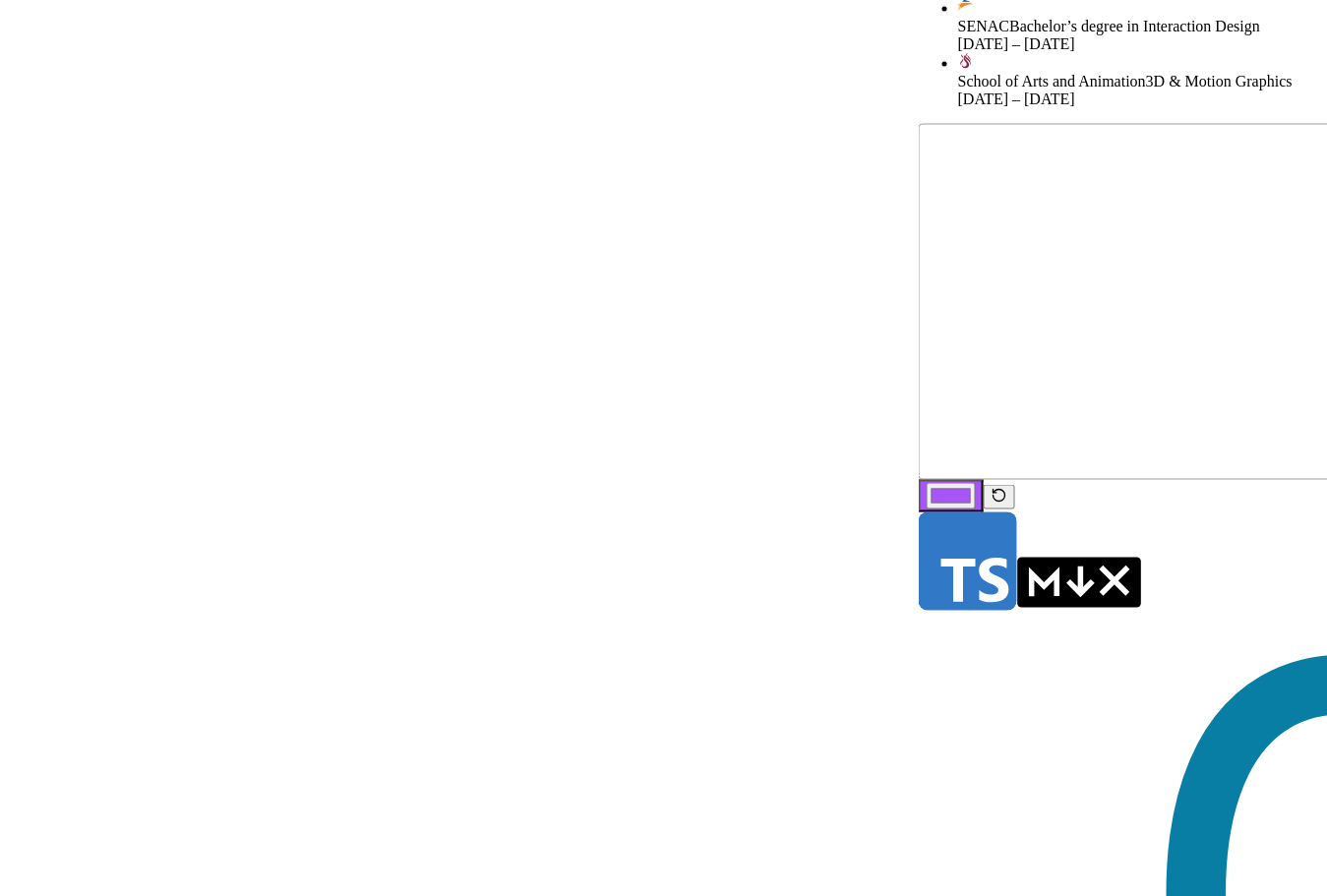 drag, startPoint x: 880, startPoint y: 519, endPoint x: 1316, endPoint y: 265, distance: 504.5909 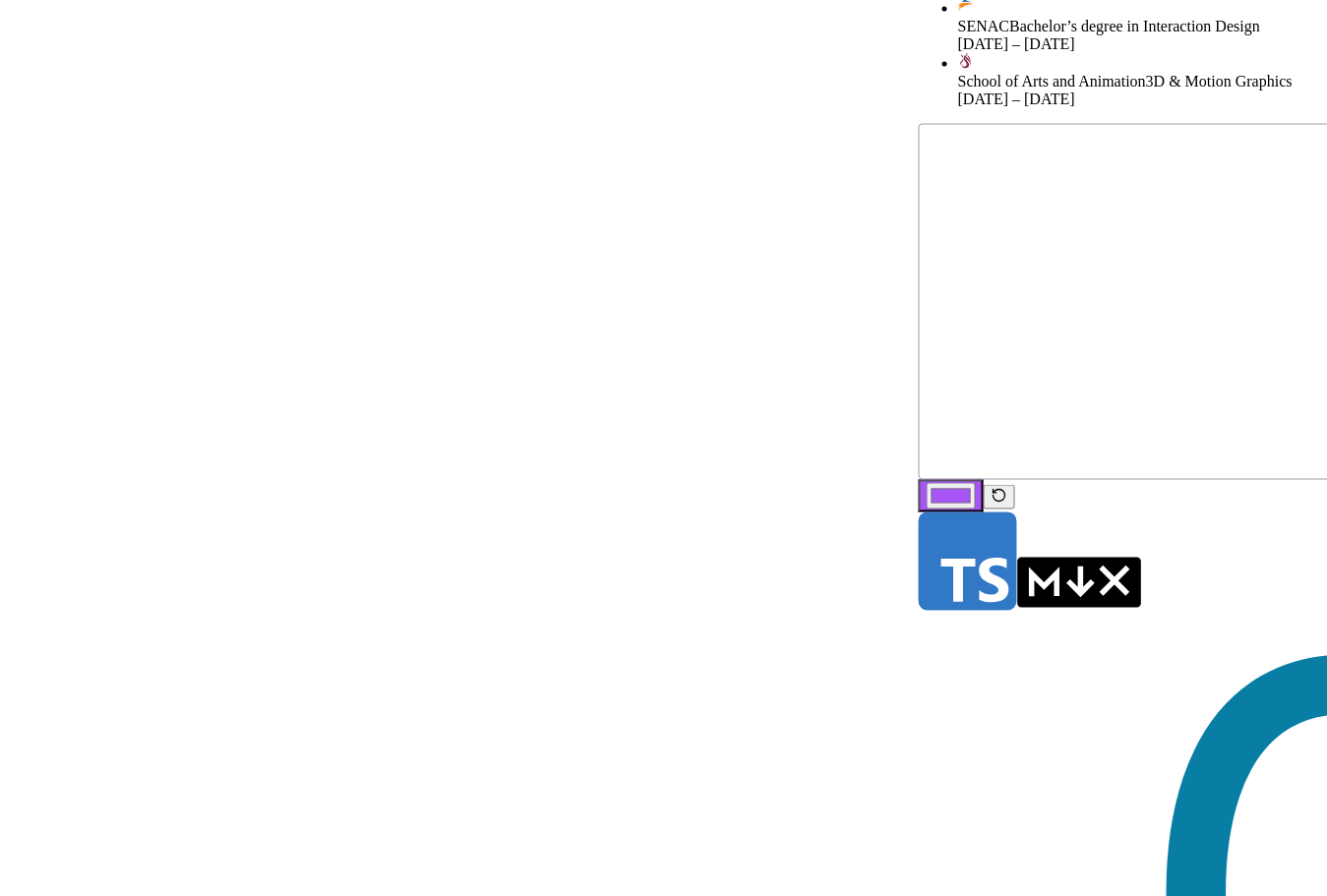 click on "#a855f7" at bounding box center [951, 496] 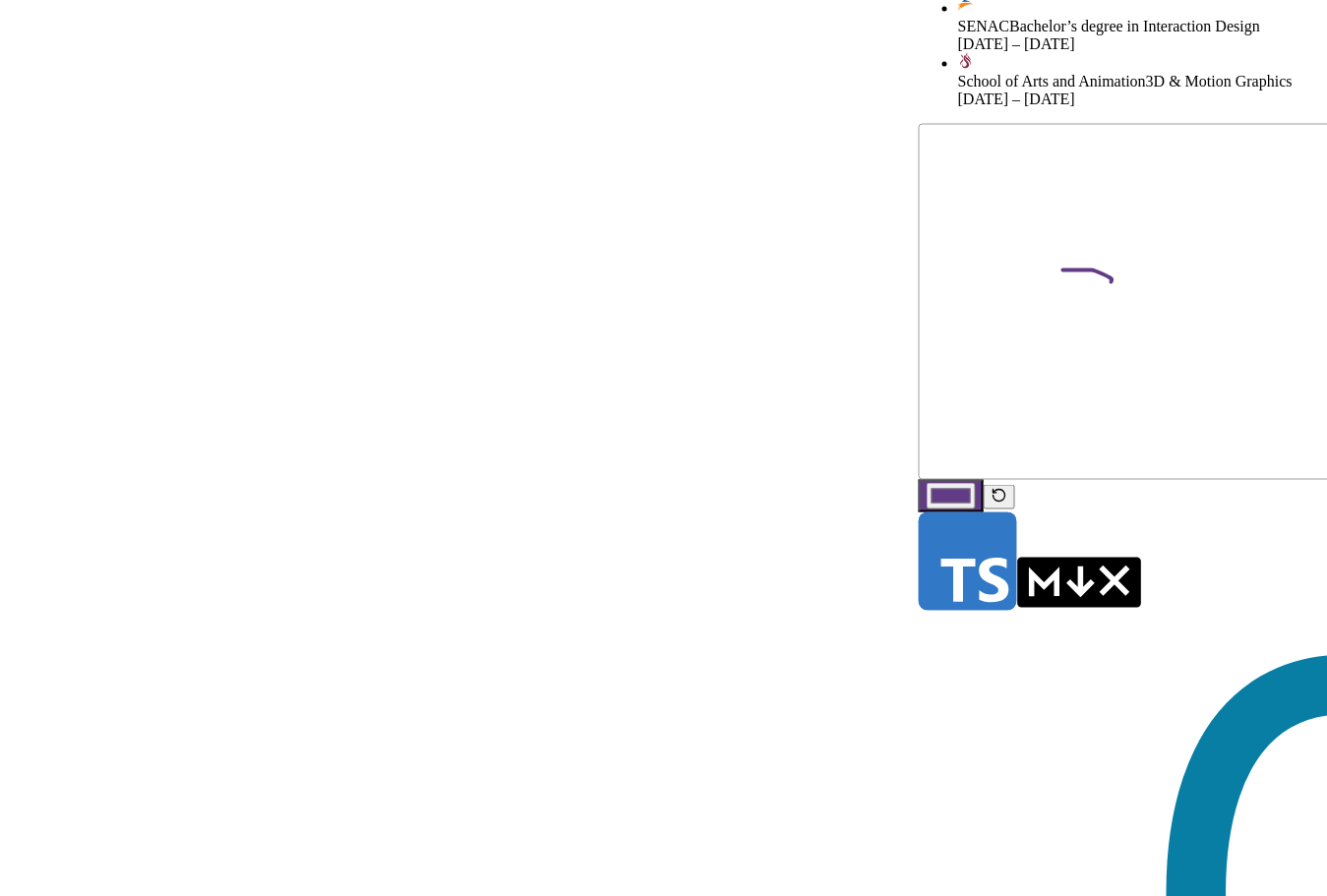 drag, startPoint x: 617, startPoint y: 609, endPoint x: 621, endPoint y: 671, distance: 62.128898 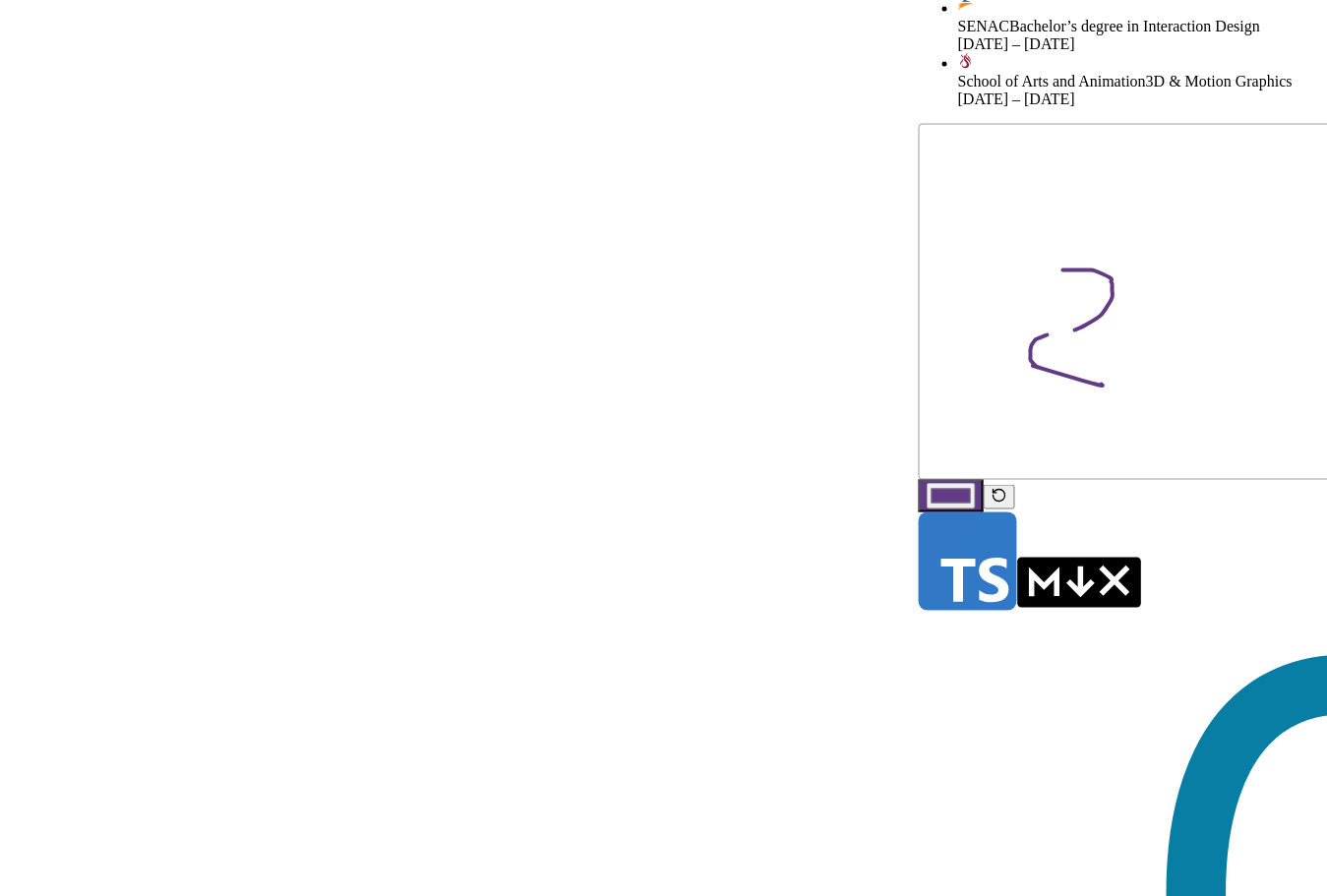 drag, startPoint x: 588, startPoint y: 679, endPoint x: 708, endPoint y: 691, distance: 120.59851 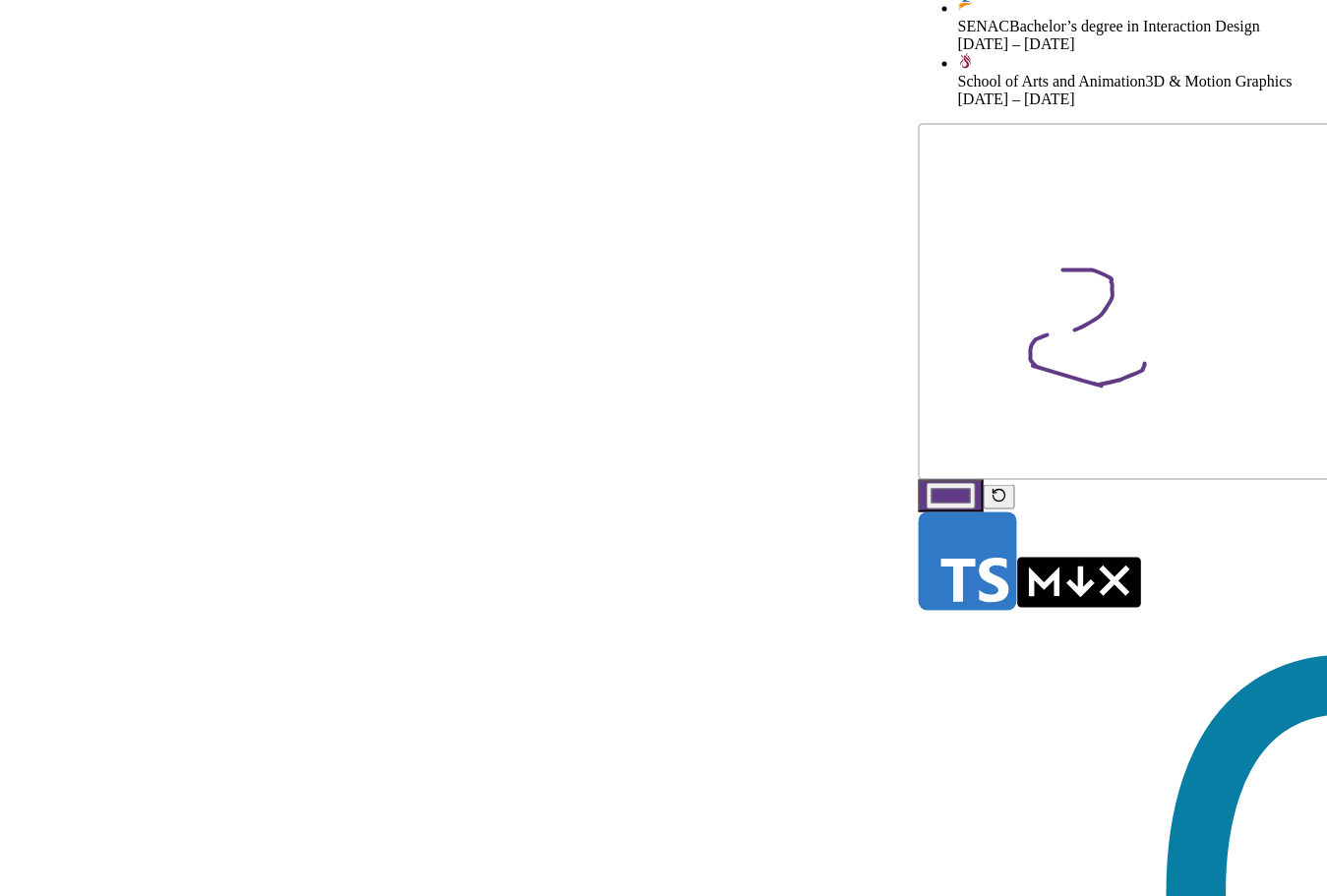 click 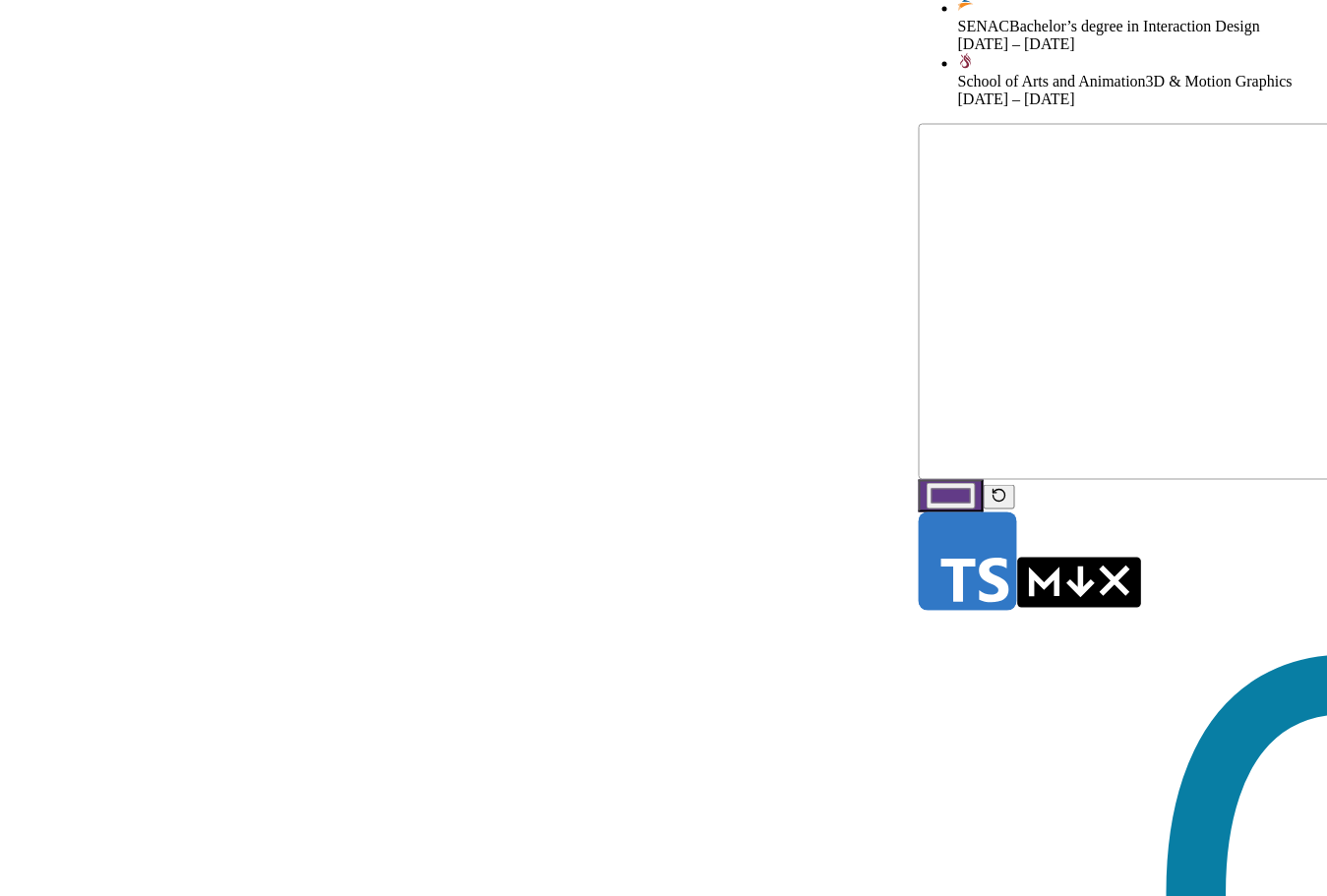 click on "#623b87" at bounding box center (951, 496) 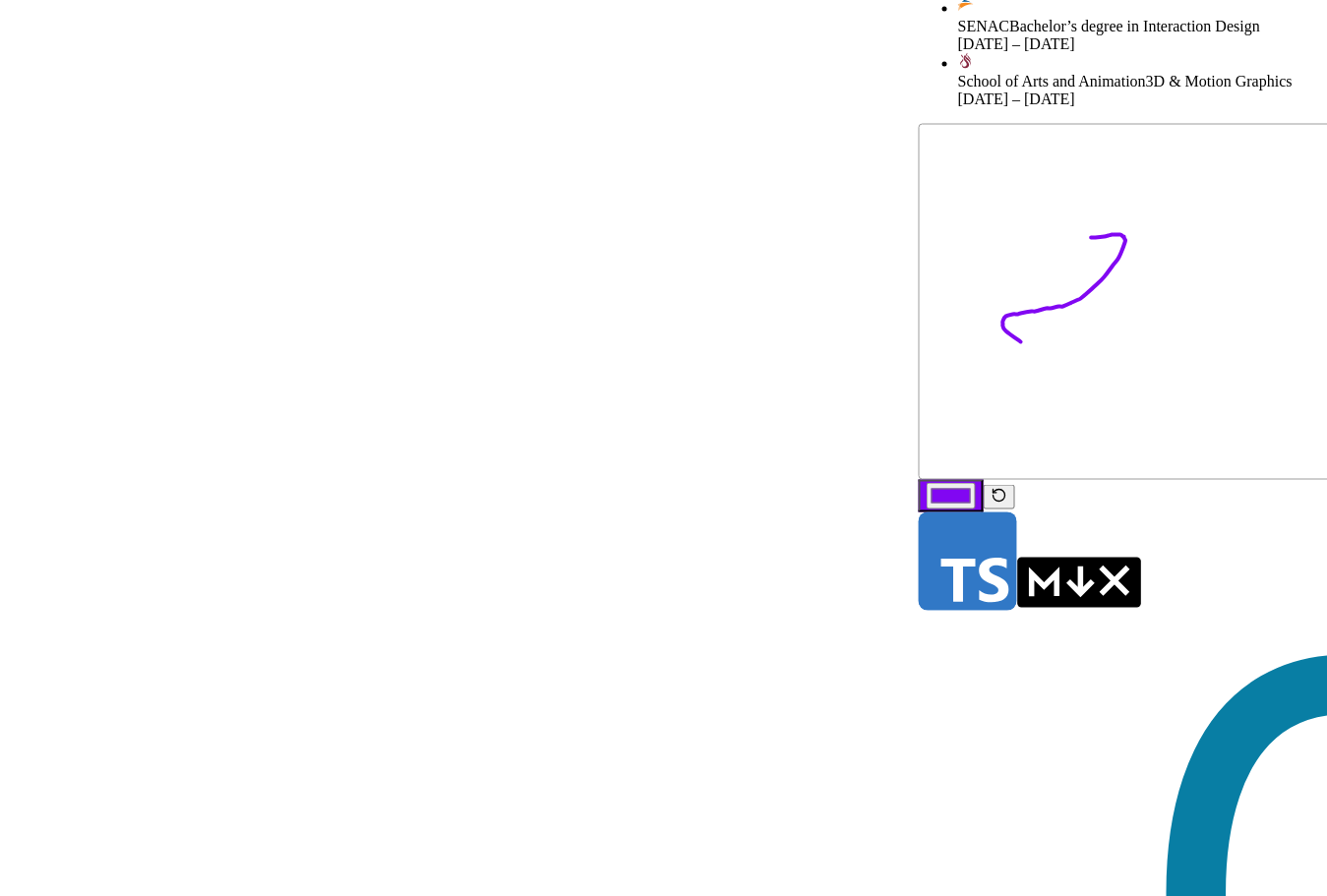 drag, startPoint x: 644, startPoint y: 576, endPoint x: 658, endPoint y: 718, distance: 142.68847 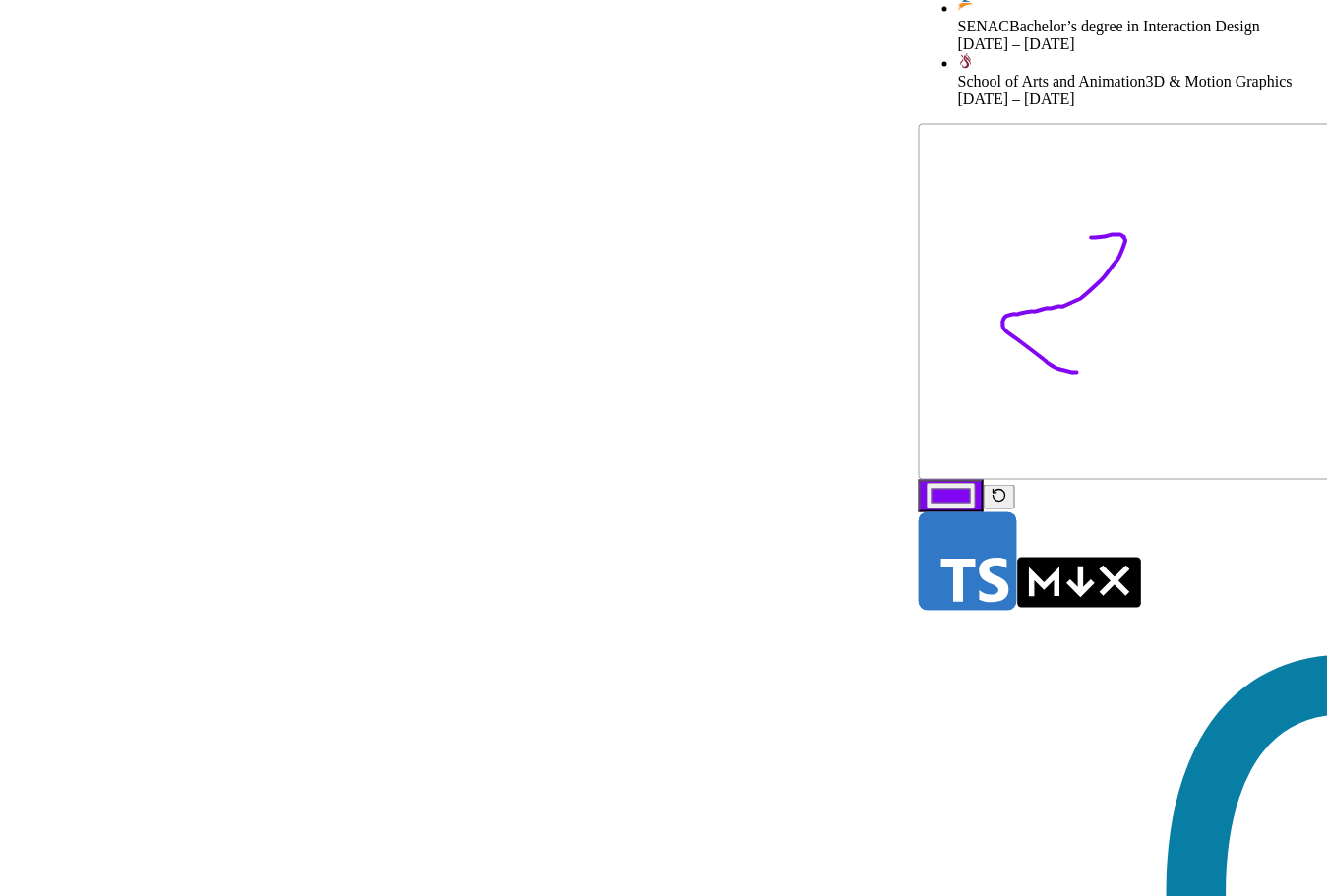 click on "#8107f2" at bounding box center [951, 496] 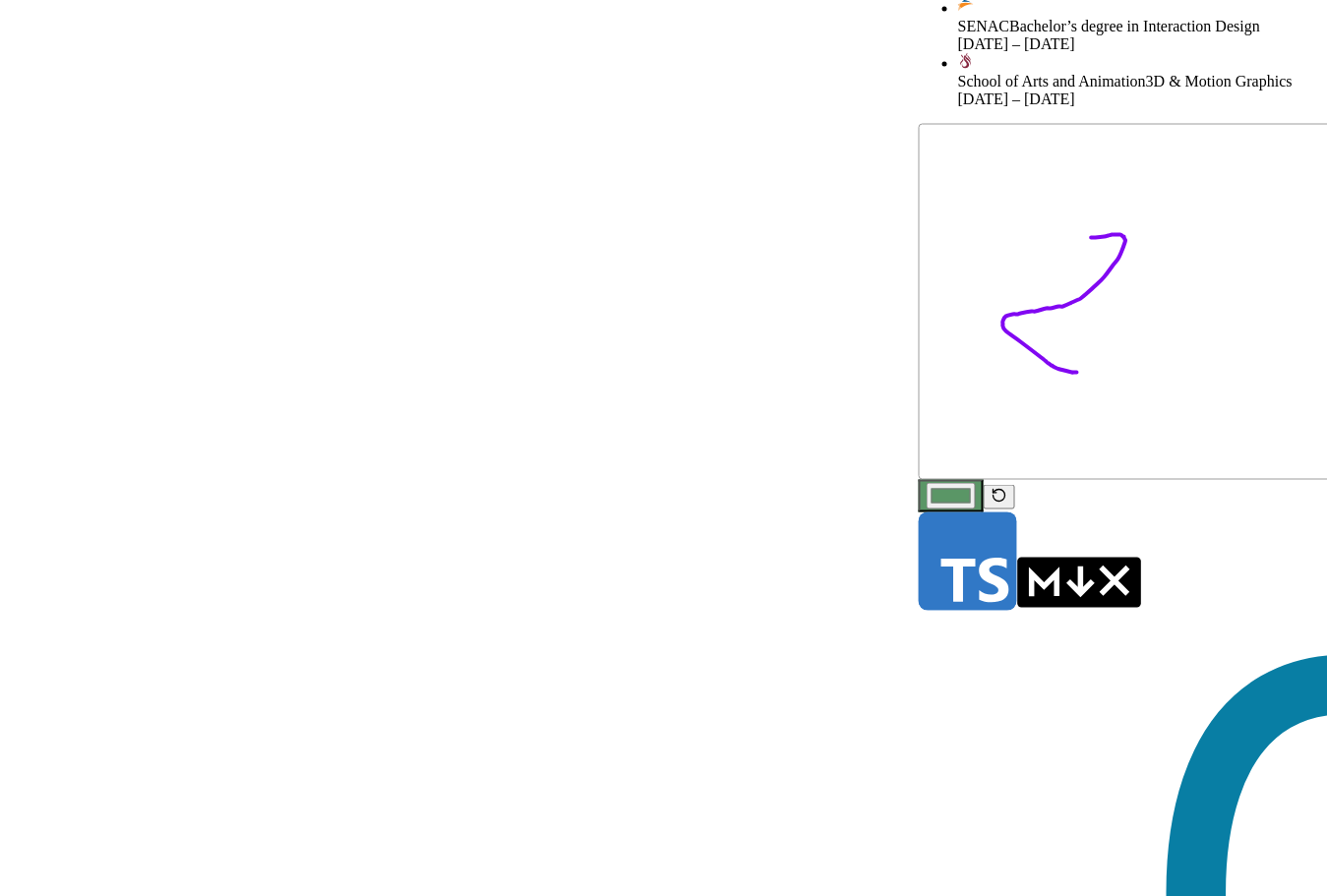 type on "#5a9666" 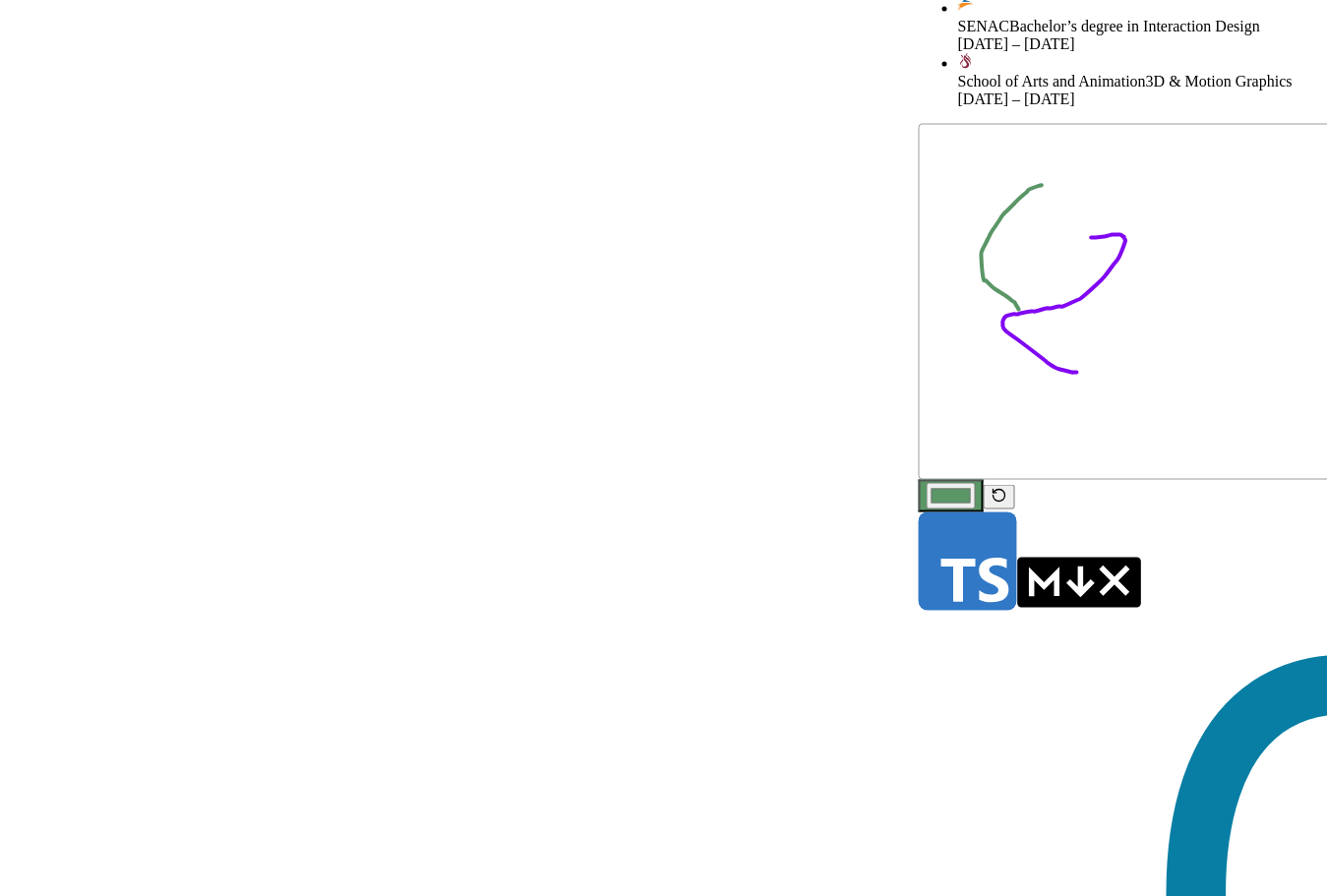 drag, startPoint x: 593, startPoint y: 524, endPoint x: 552, endPoint y: 687, distance: 168.07736 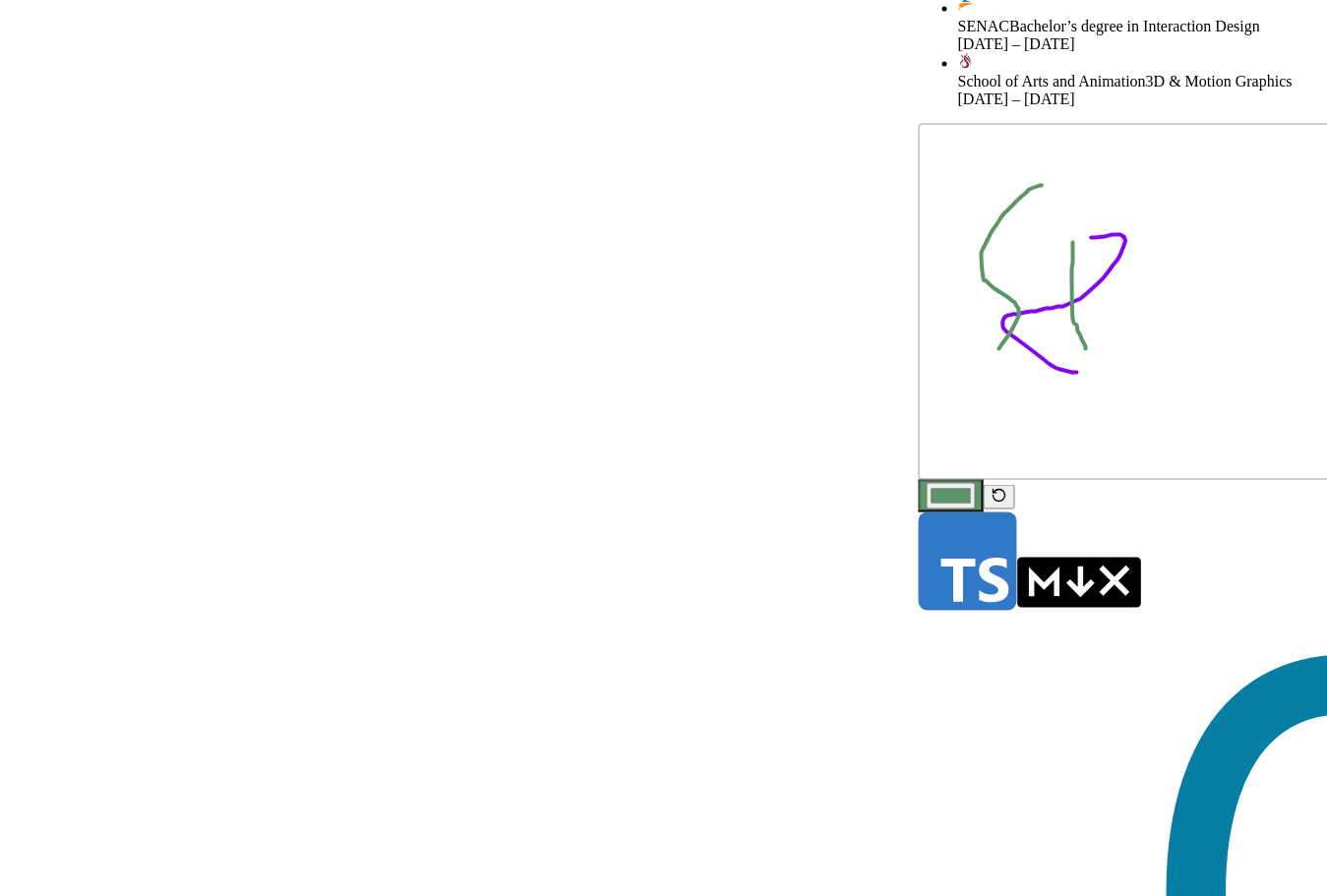 drag, startPoint x: 626, startPoint y: 581, endPoint x: 606, endPoint y: 731, distance: 151.32746 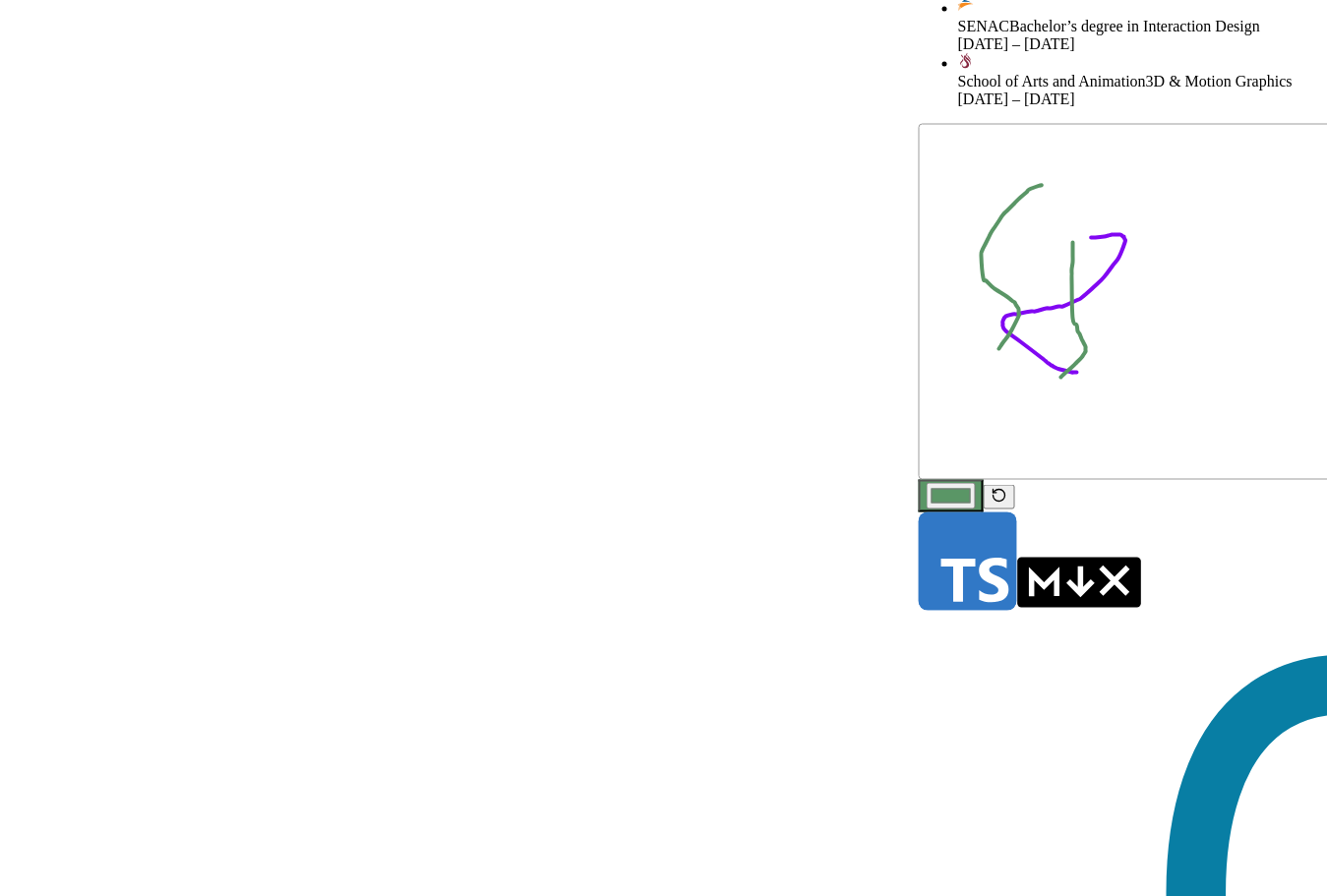 click at bounding box center [999, 497] 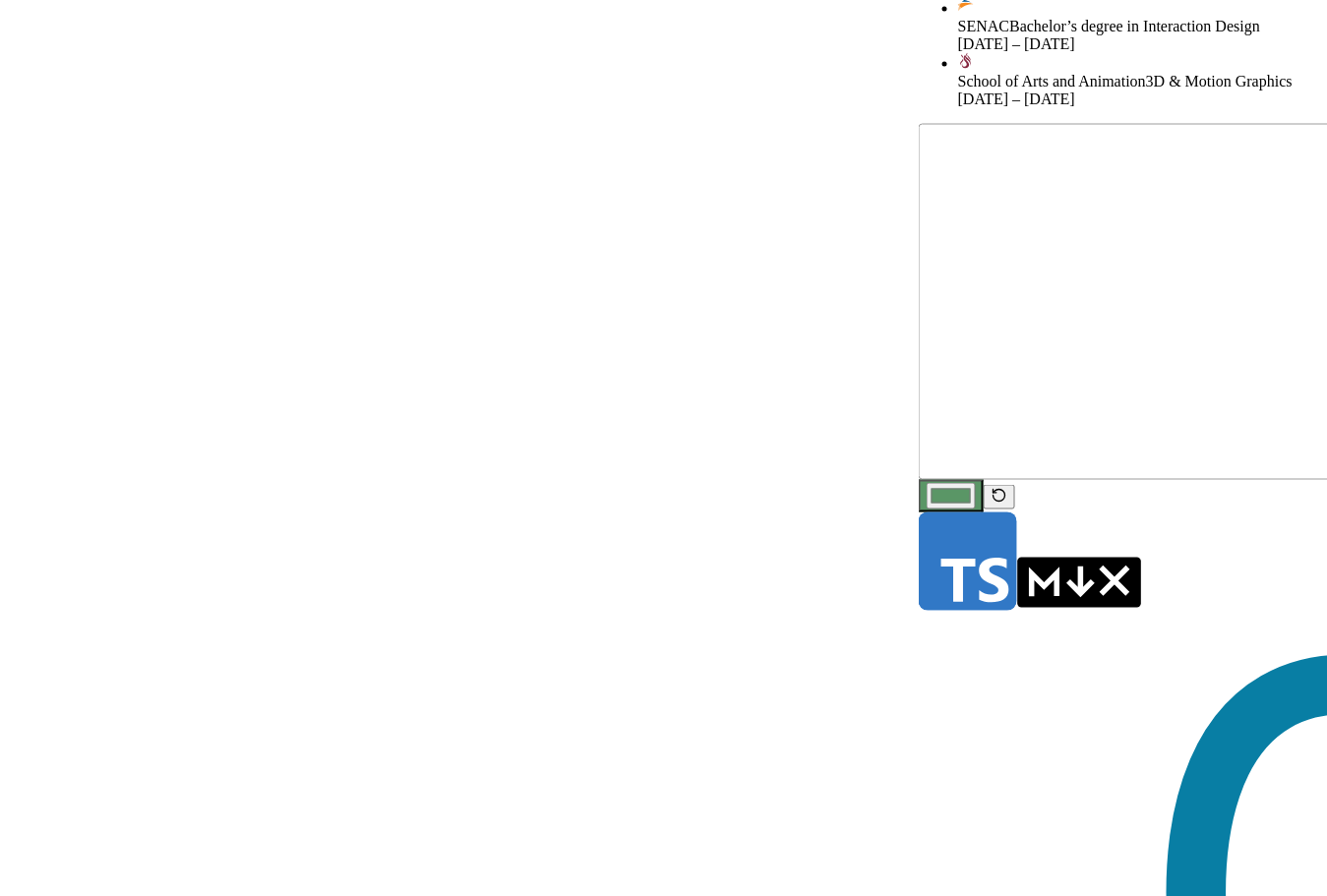drag, startPoint x: 935, startPoint y: 481, endPoint x: 996, endPoint y: 391, distance: 108.72442 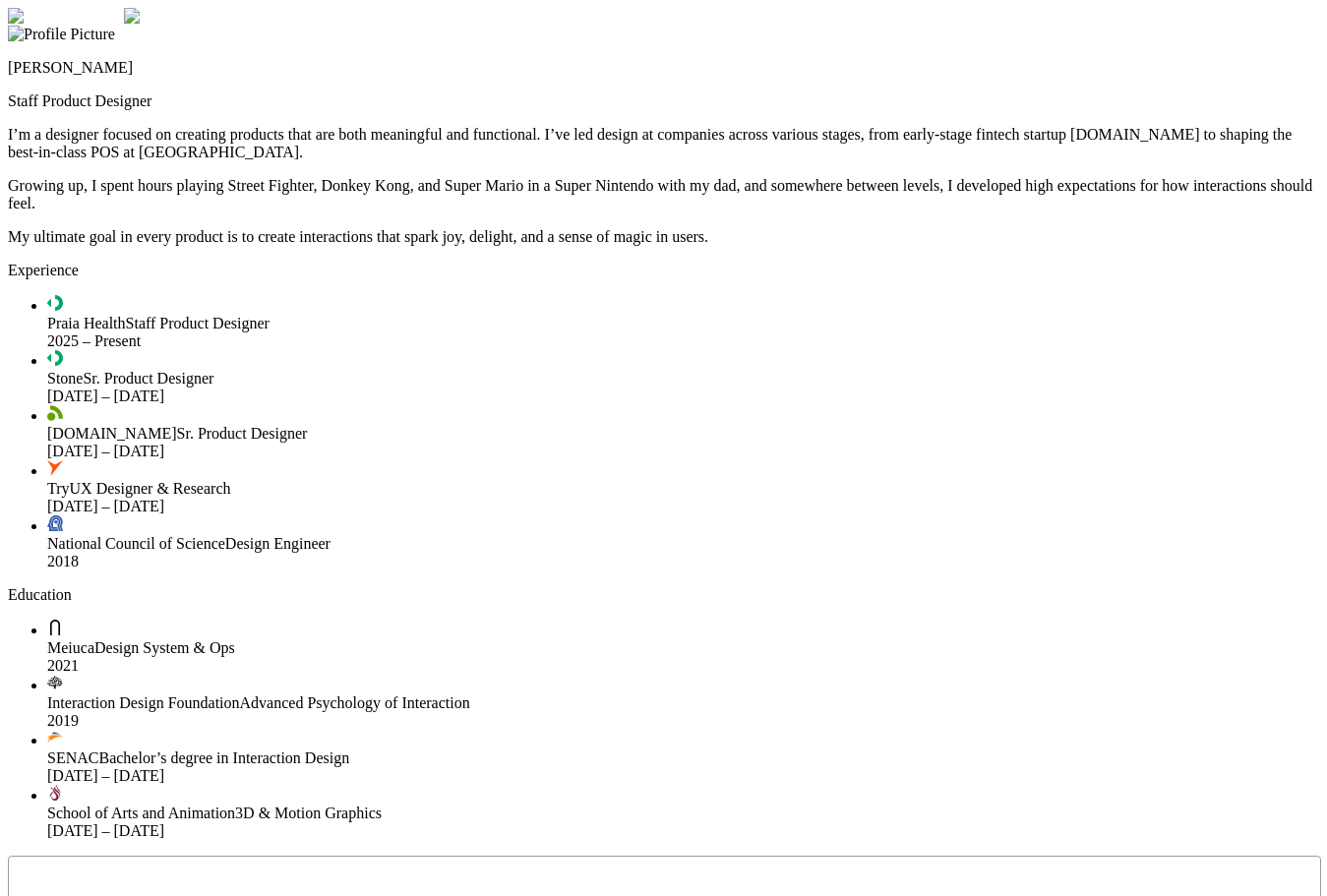 scroll, scrollTop: 0, scrollLeft: 0, axis: both 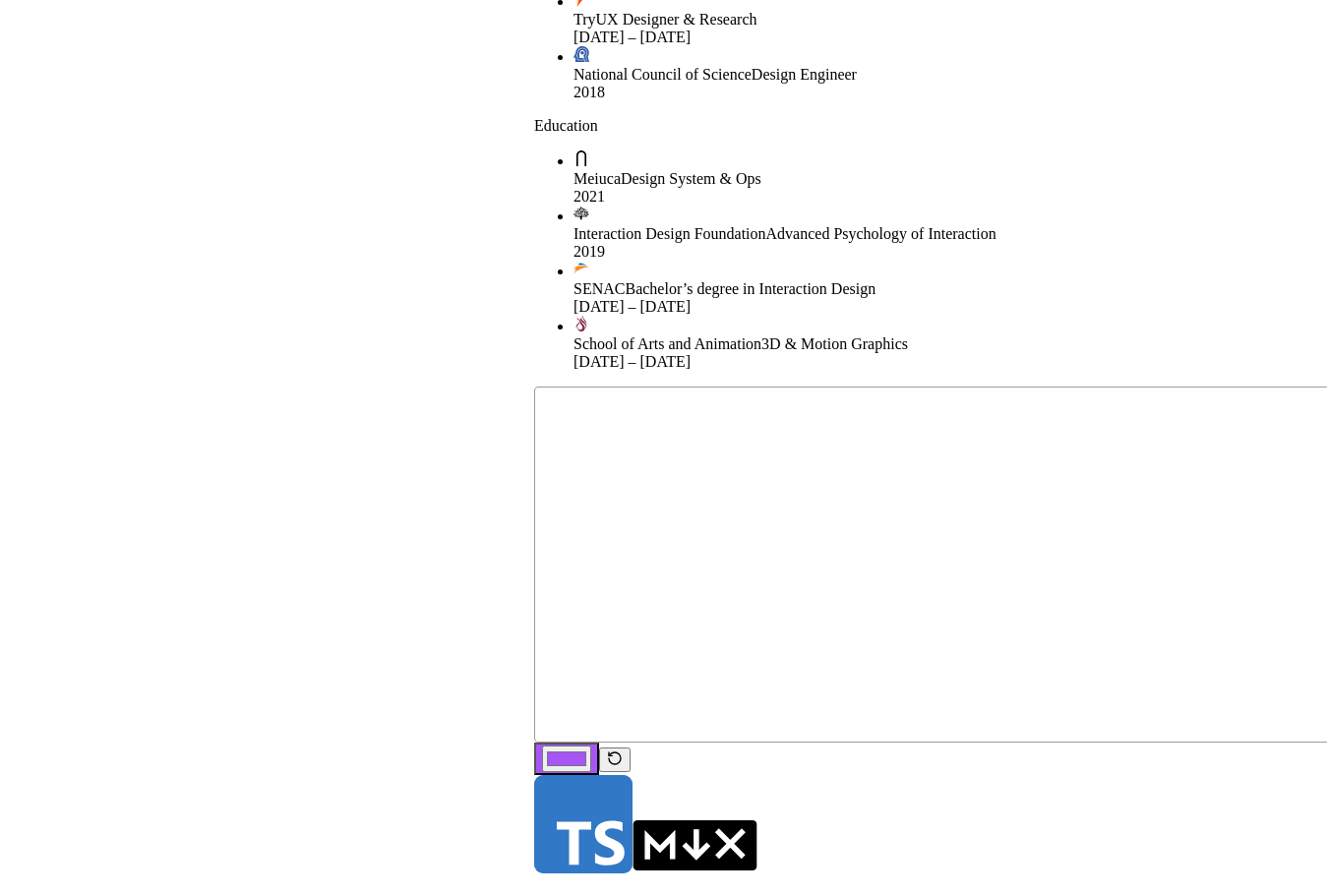 click at bounding box center [1189, -461] 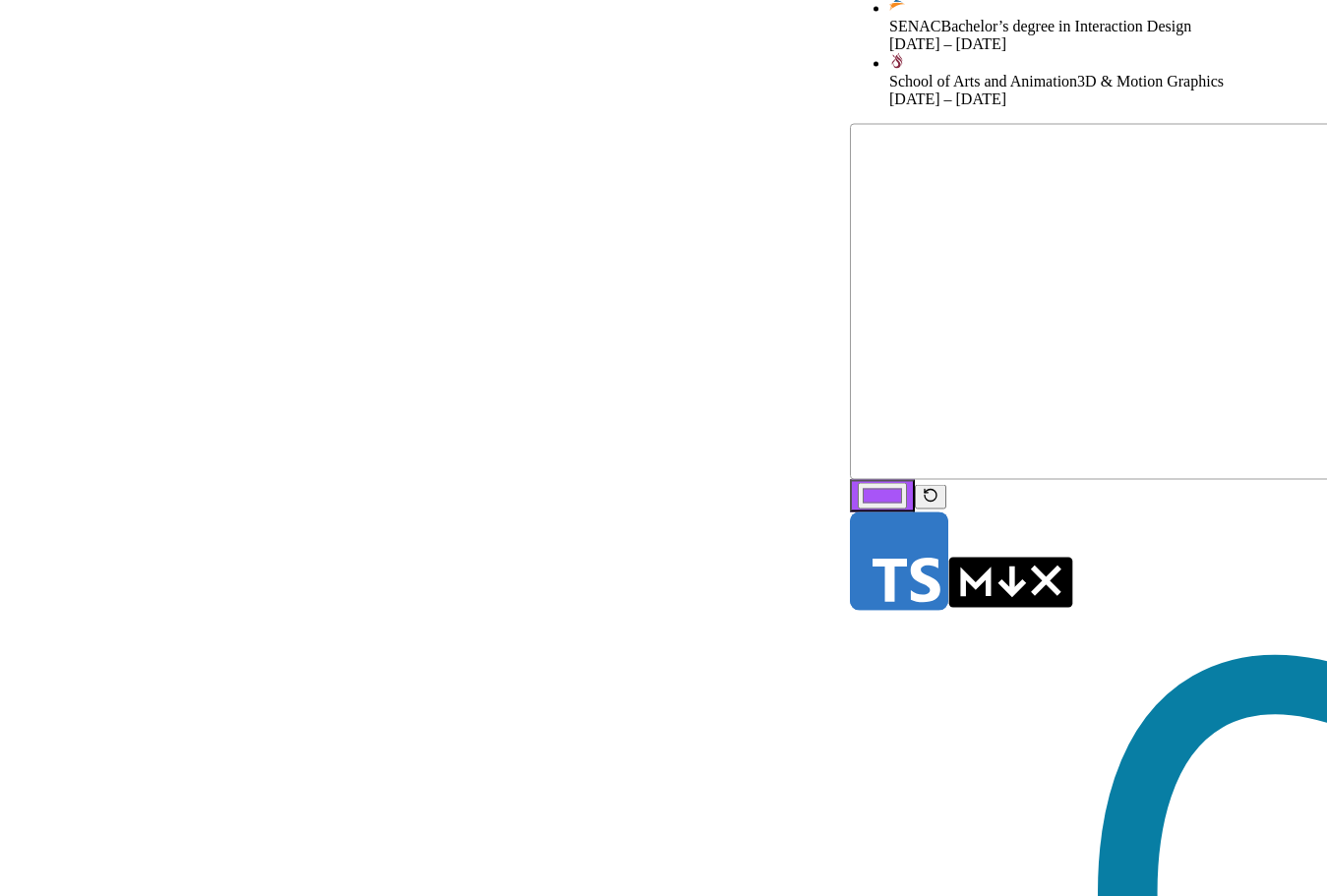 drag, startPoint x: 692, startPoint y: 697, endPoint x: 943, endPoint y: 383, distance: 401.99129 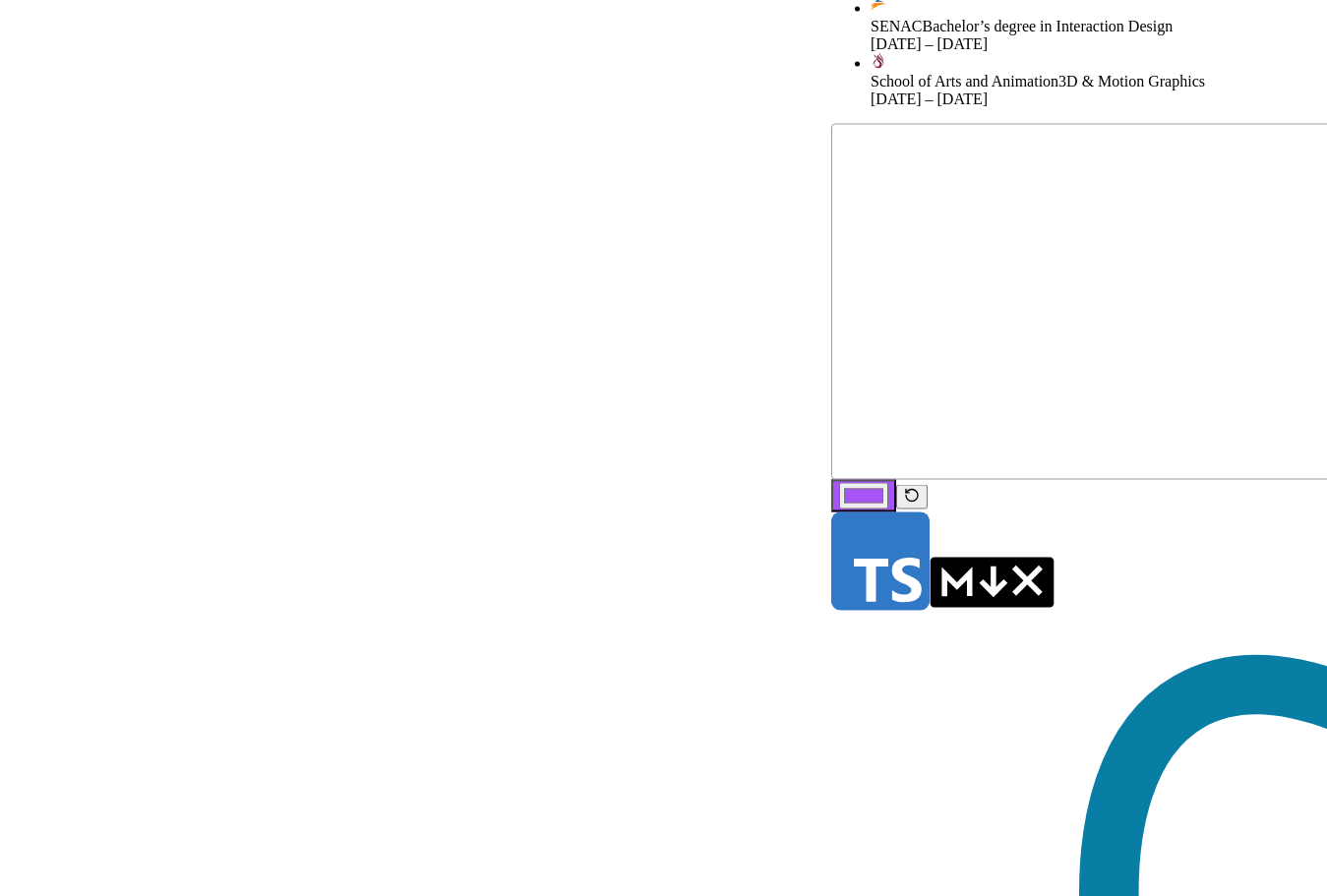 drag, startPoint x: 920, startPoint y: 602, endPoint x: 887, endPoint y: 592, distance: 34.48188 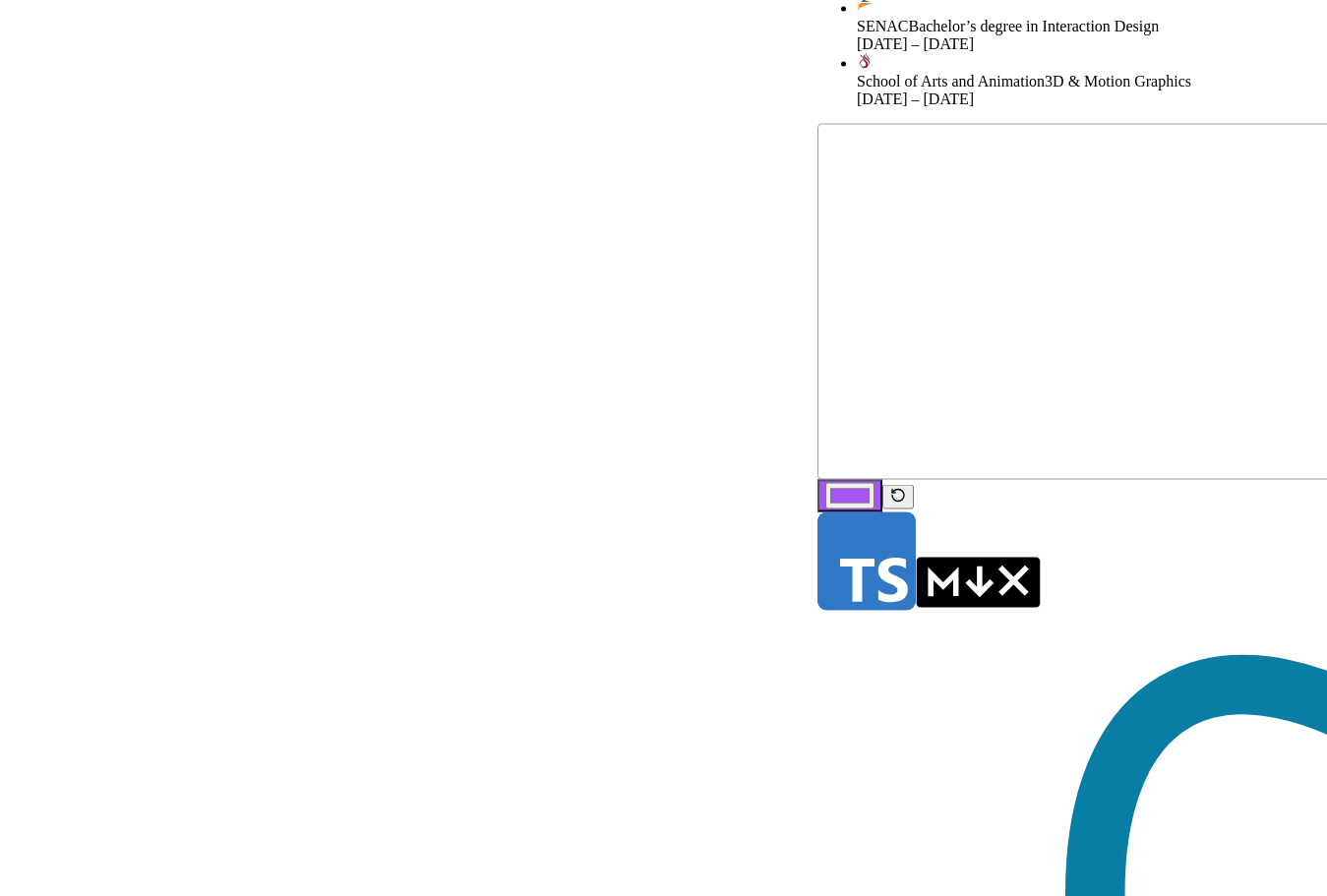 click 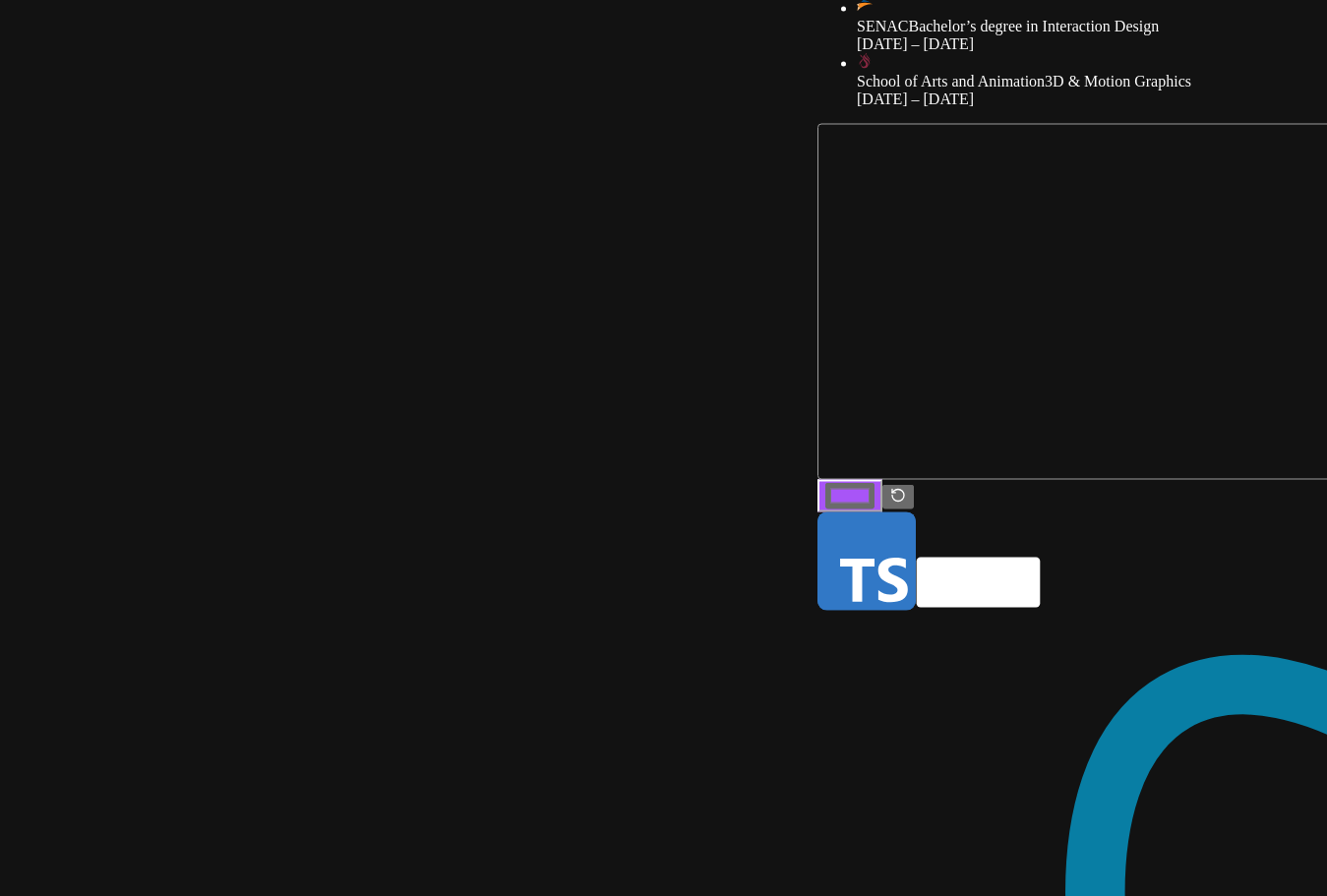 click 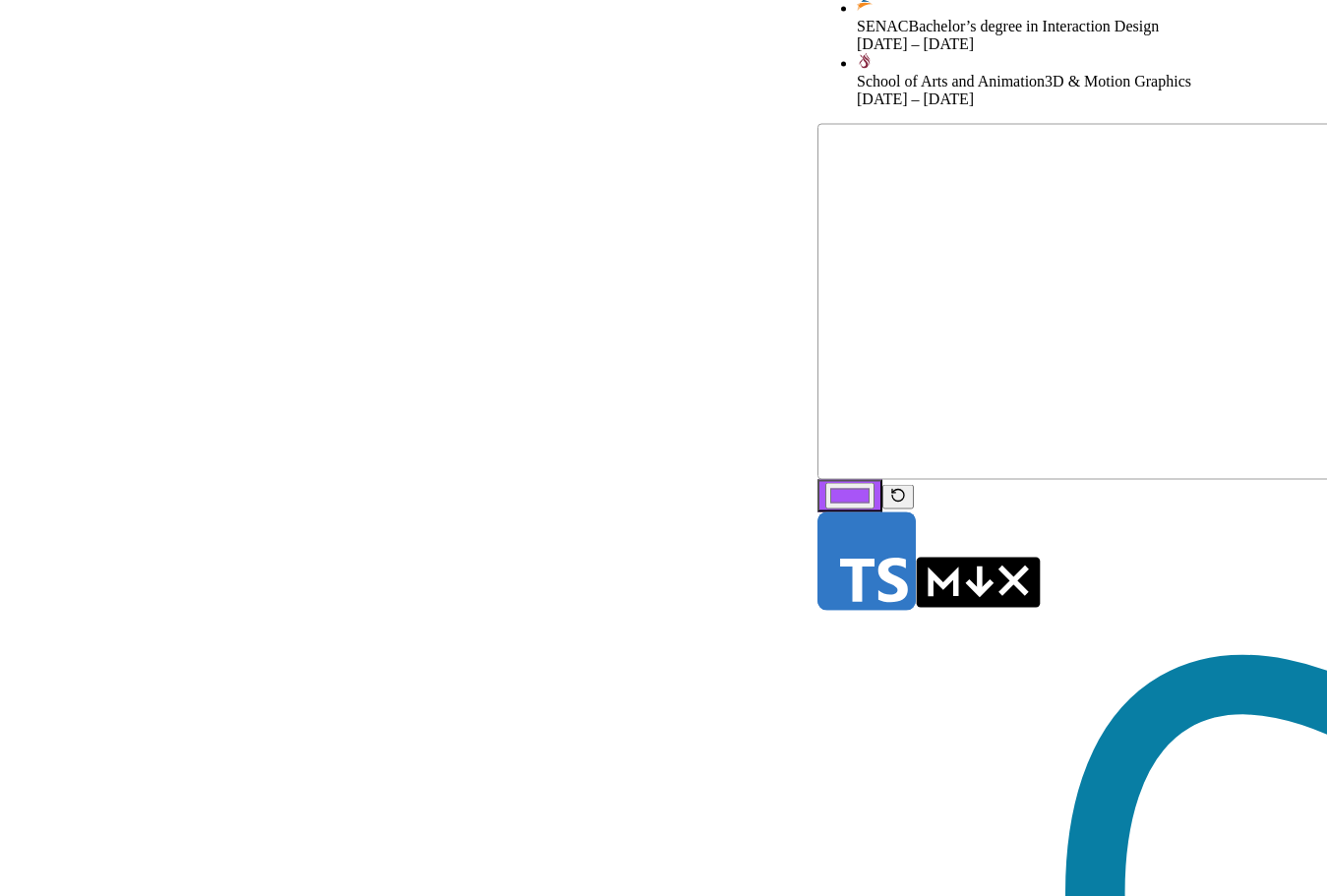 click 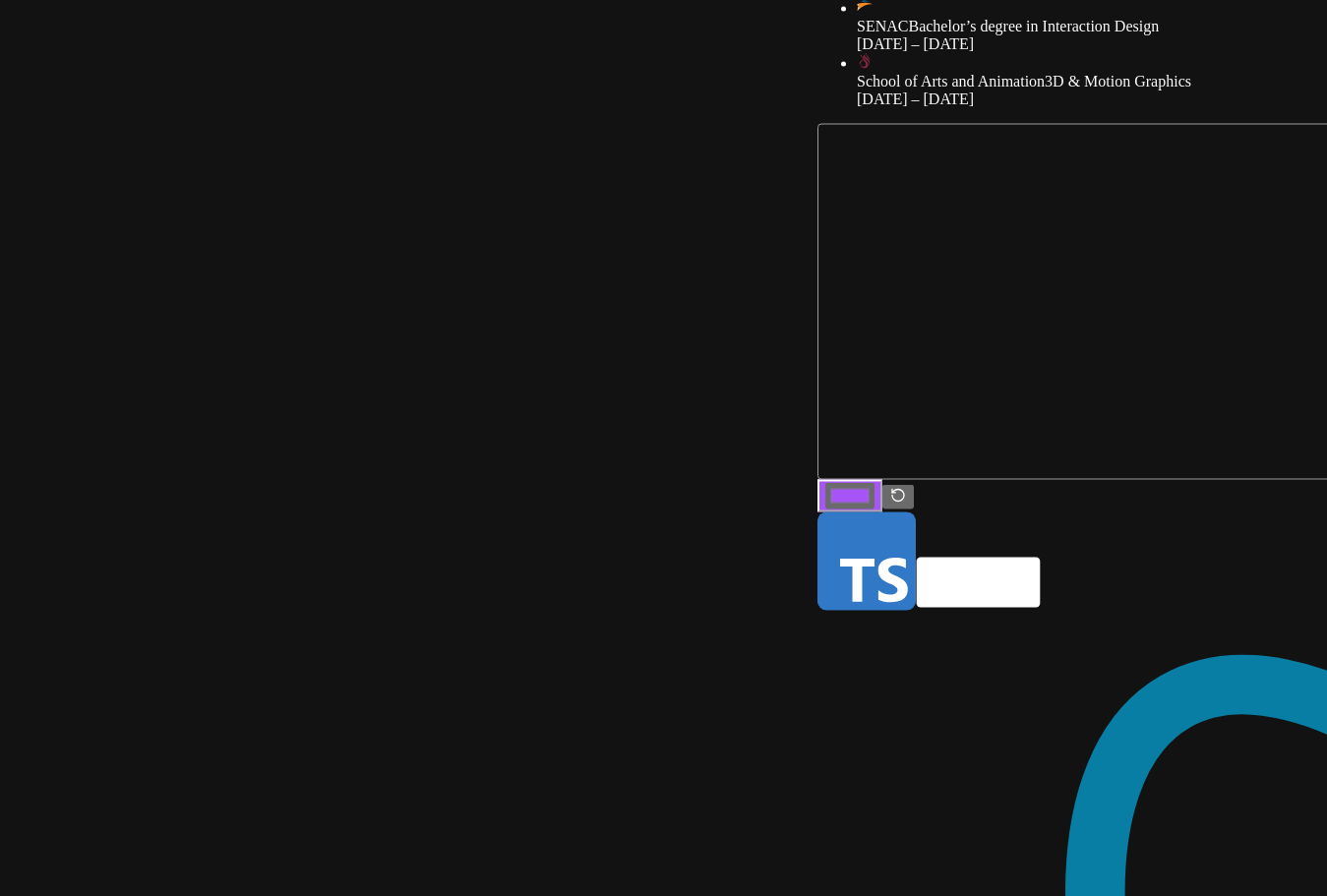 click 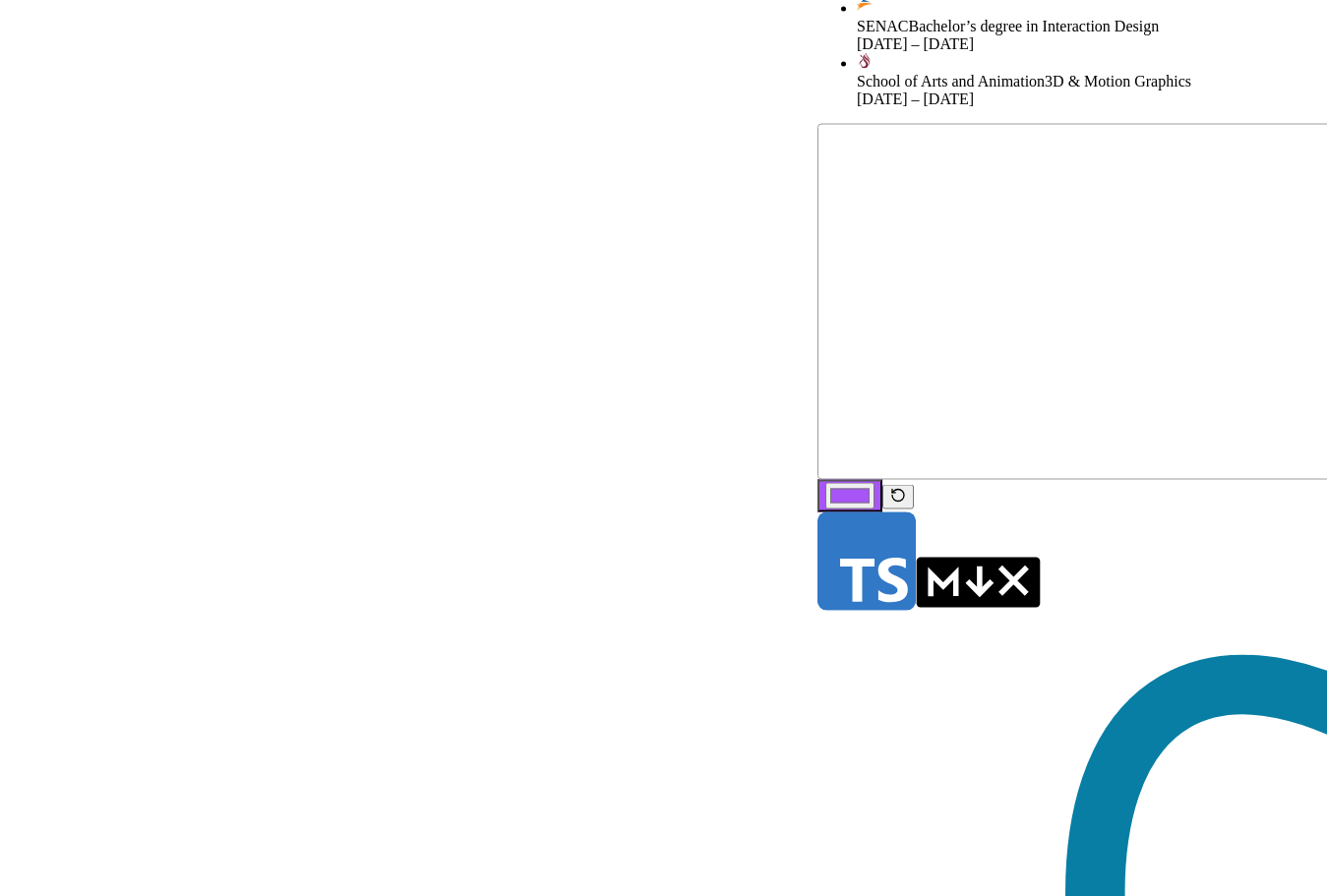 click 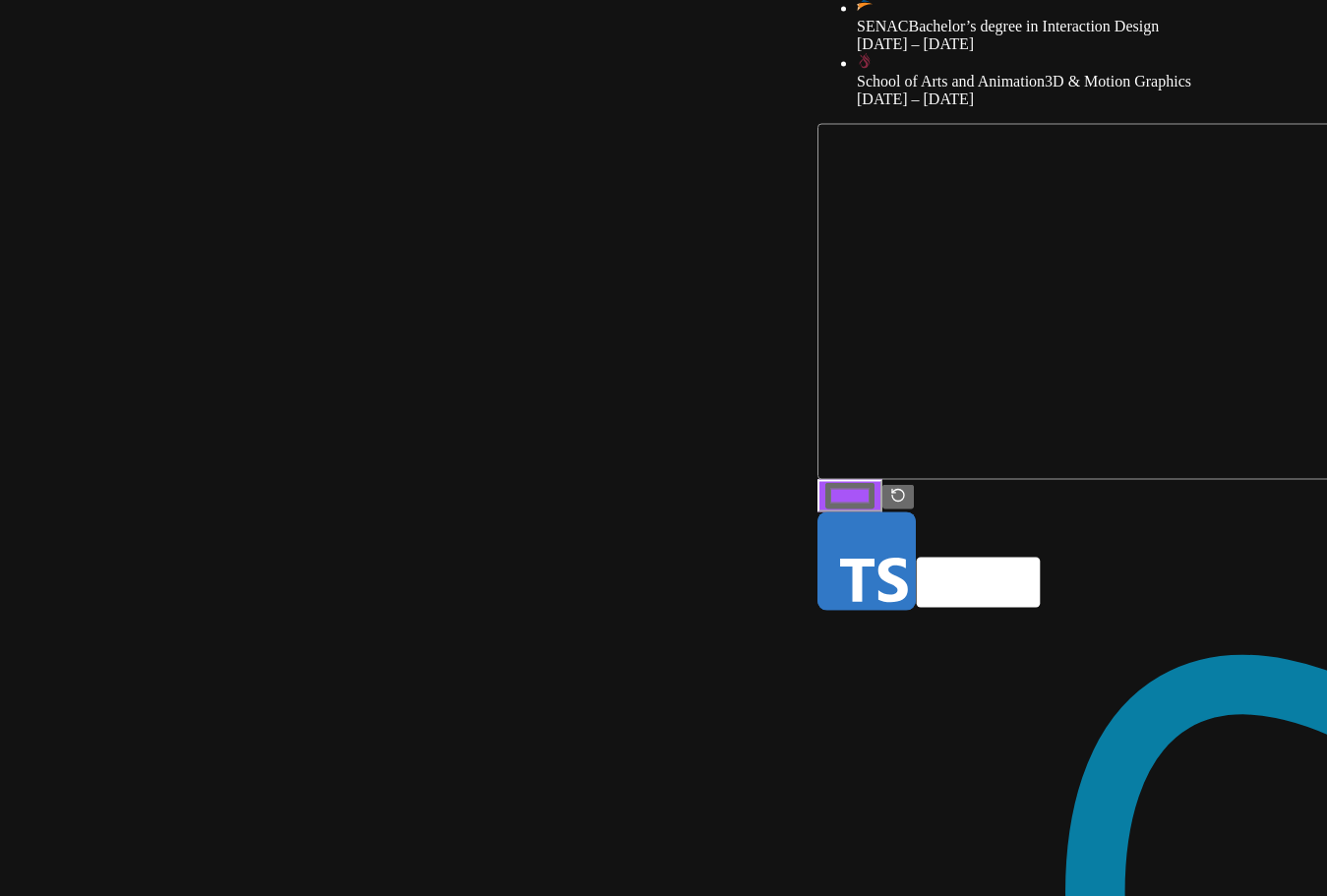 click 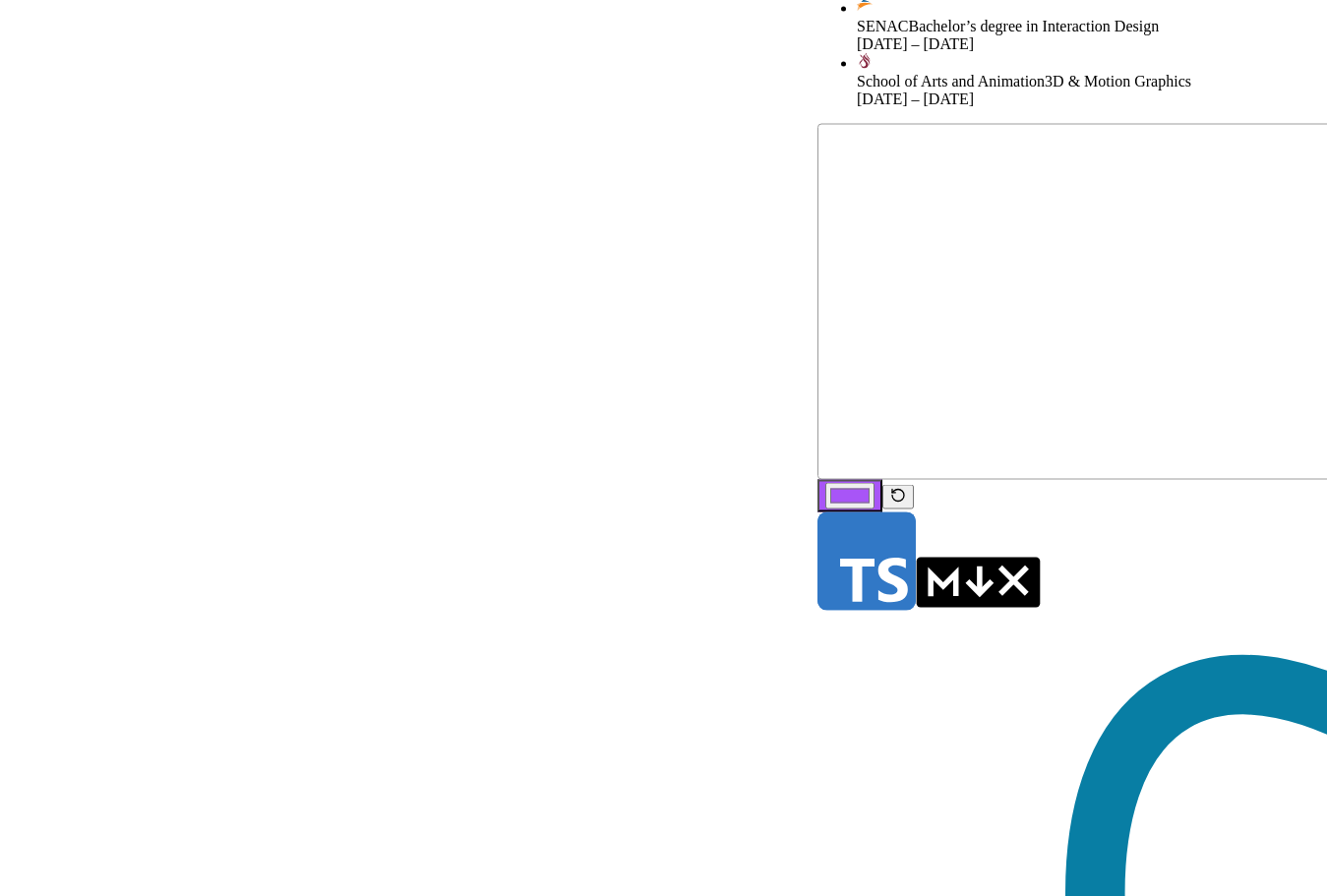 click 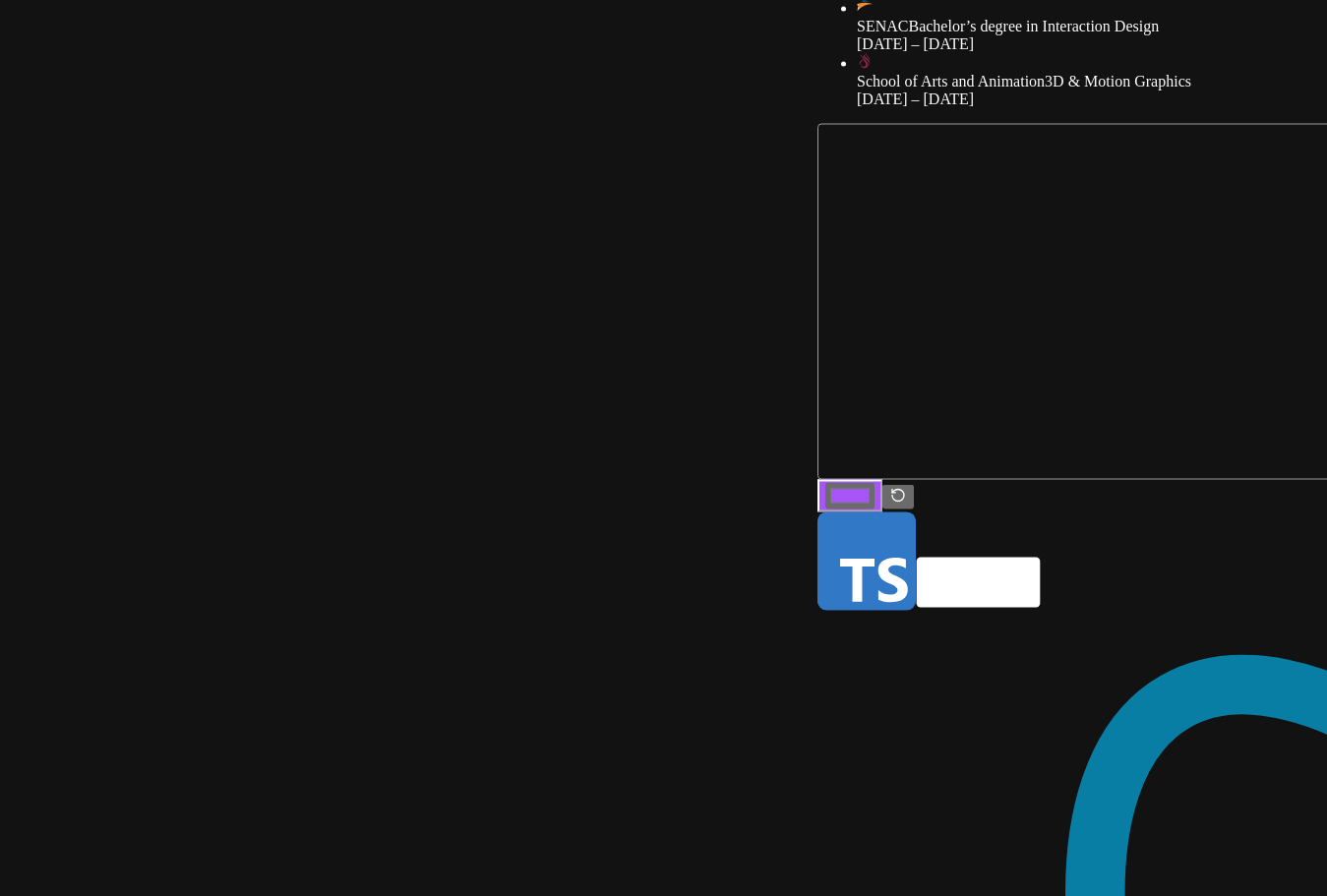 click 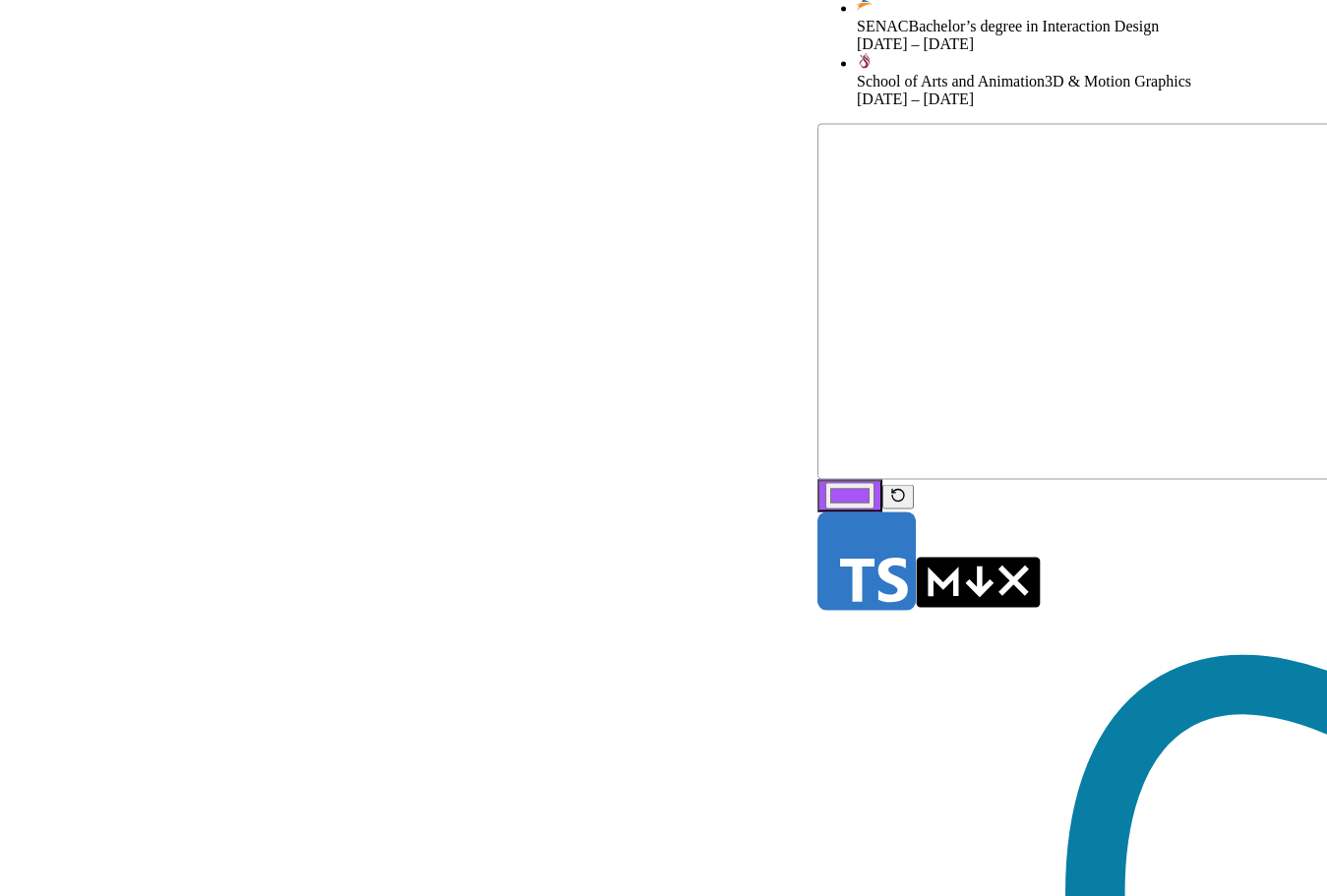 click 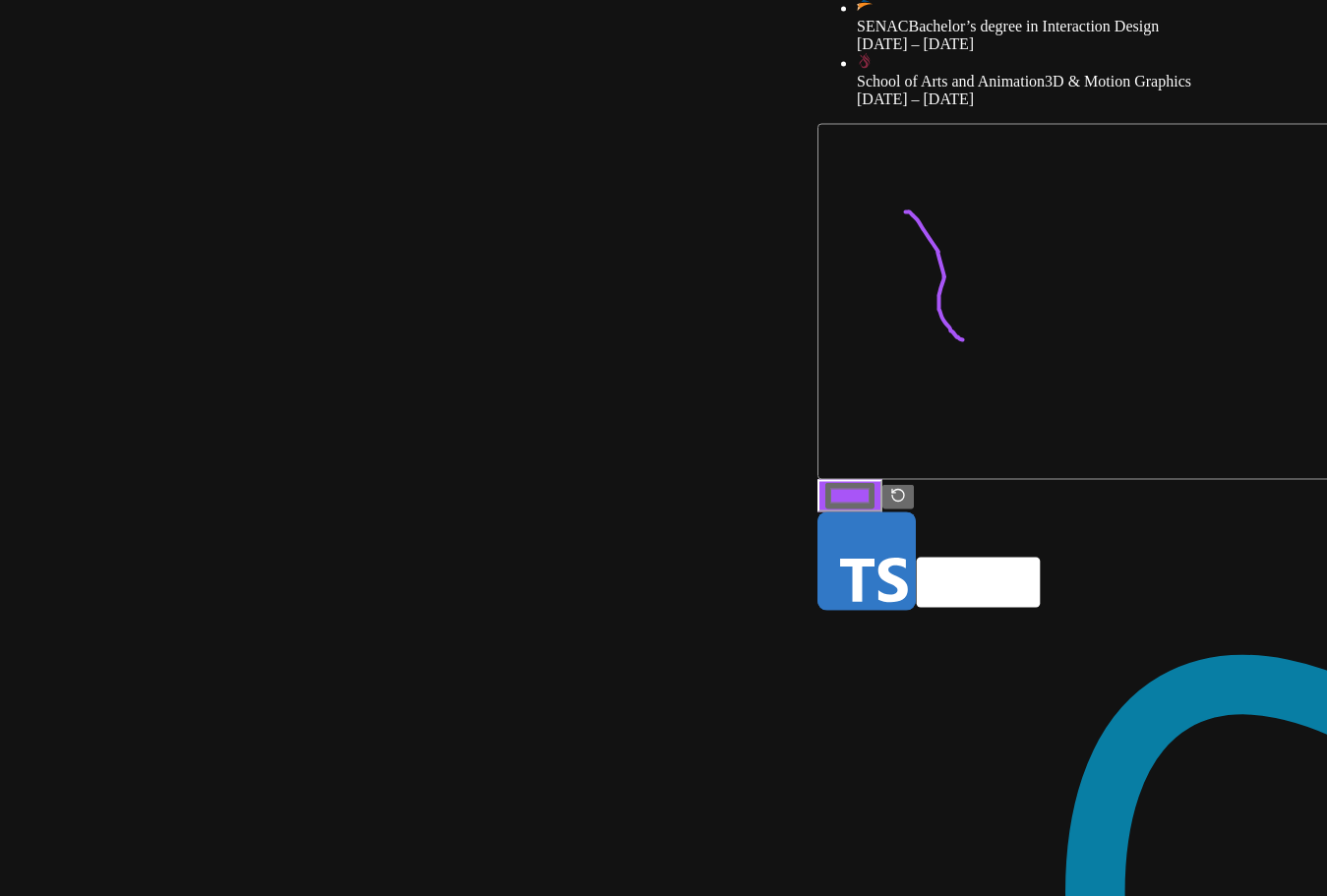 drag, startPoint x: 458, startPoint y: 551, endPoint x: 540, endPoint y: 684, distance: 156.2466 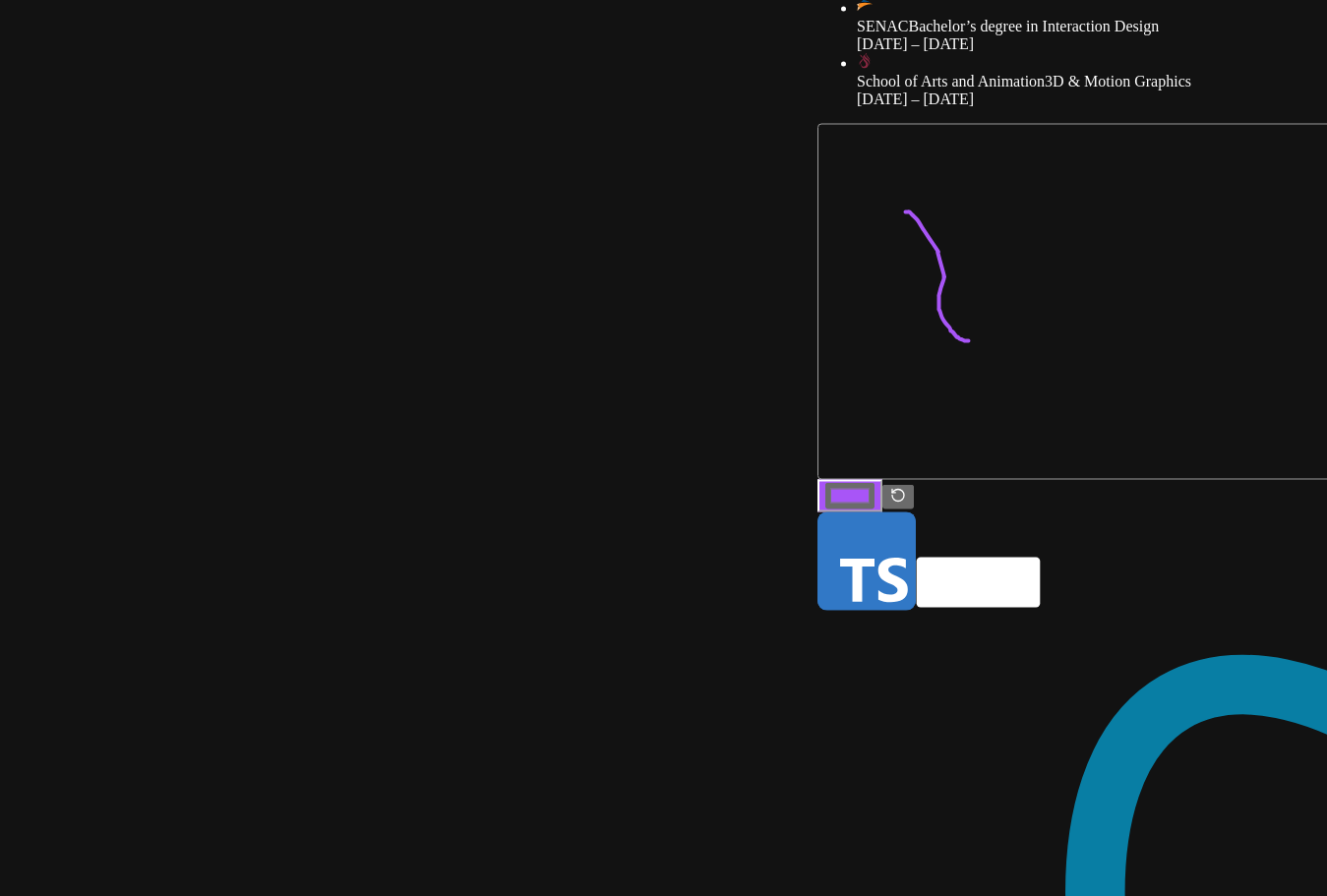 click 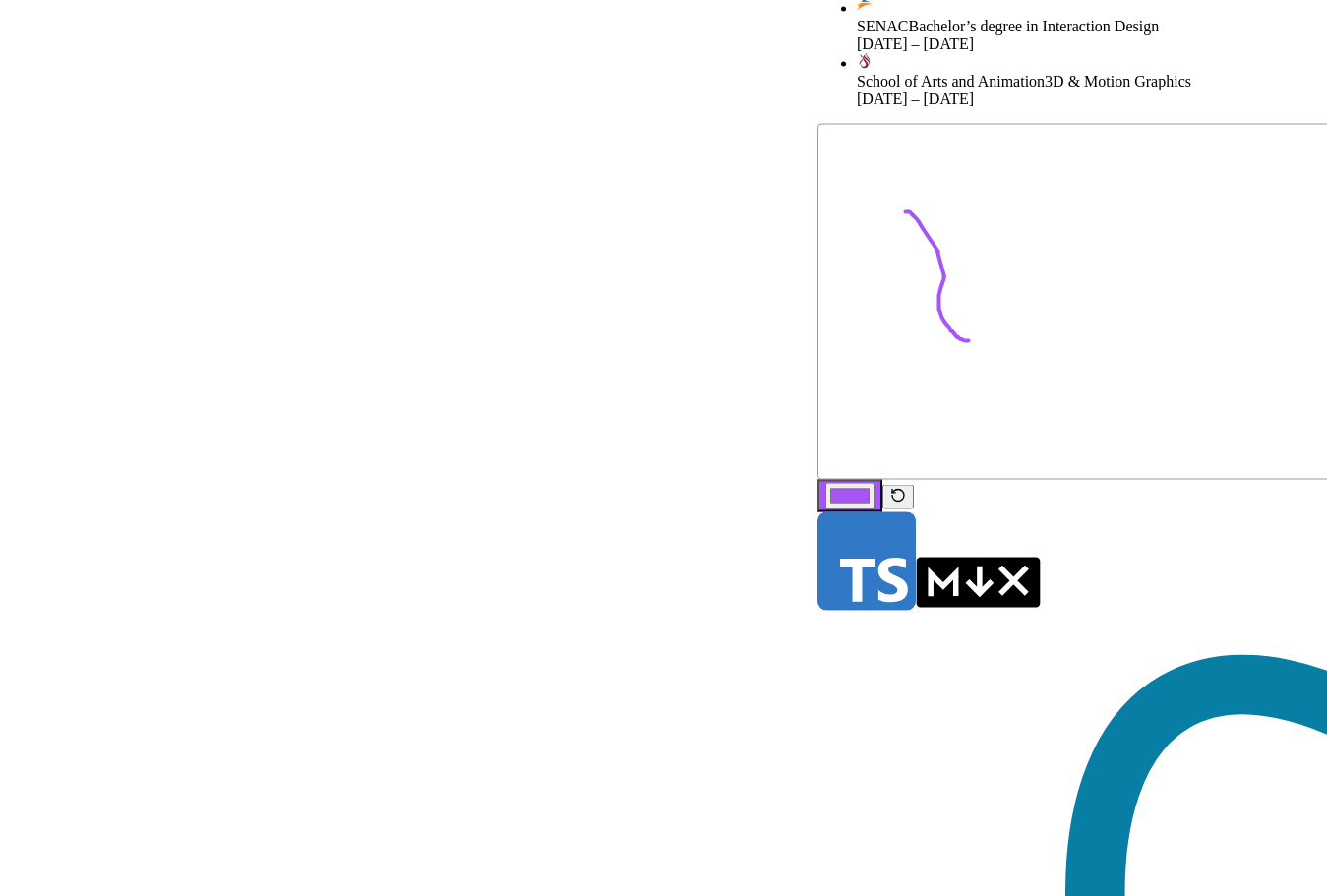 click 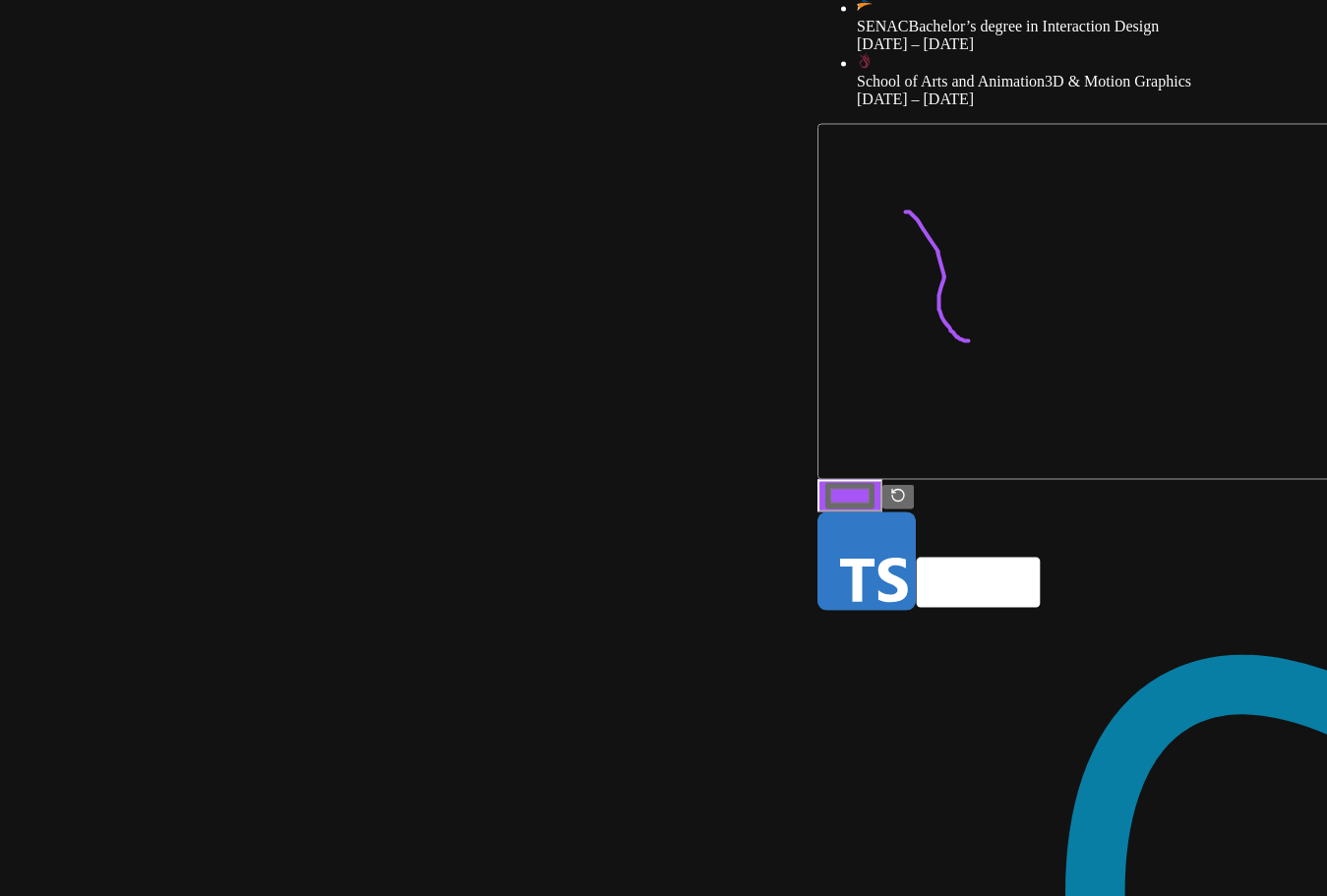 click 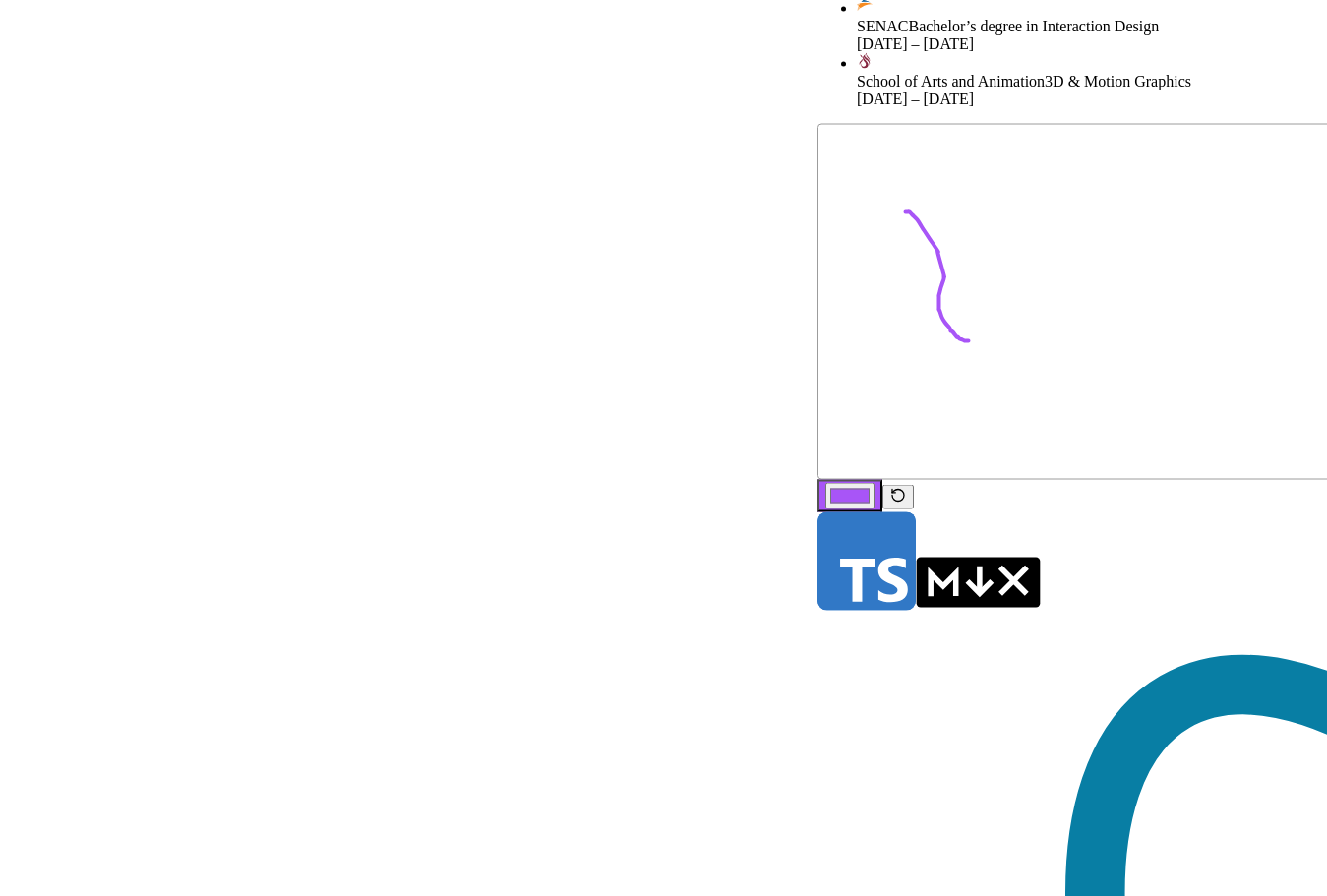 click 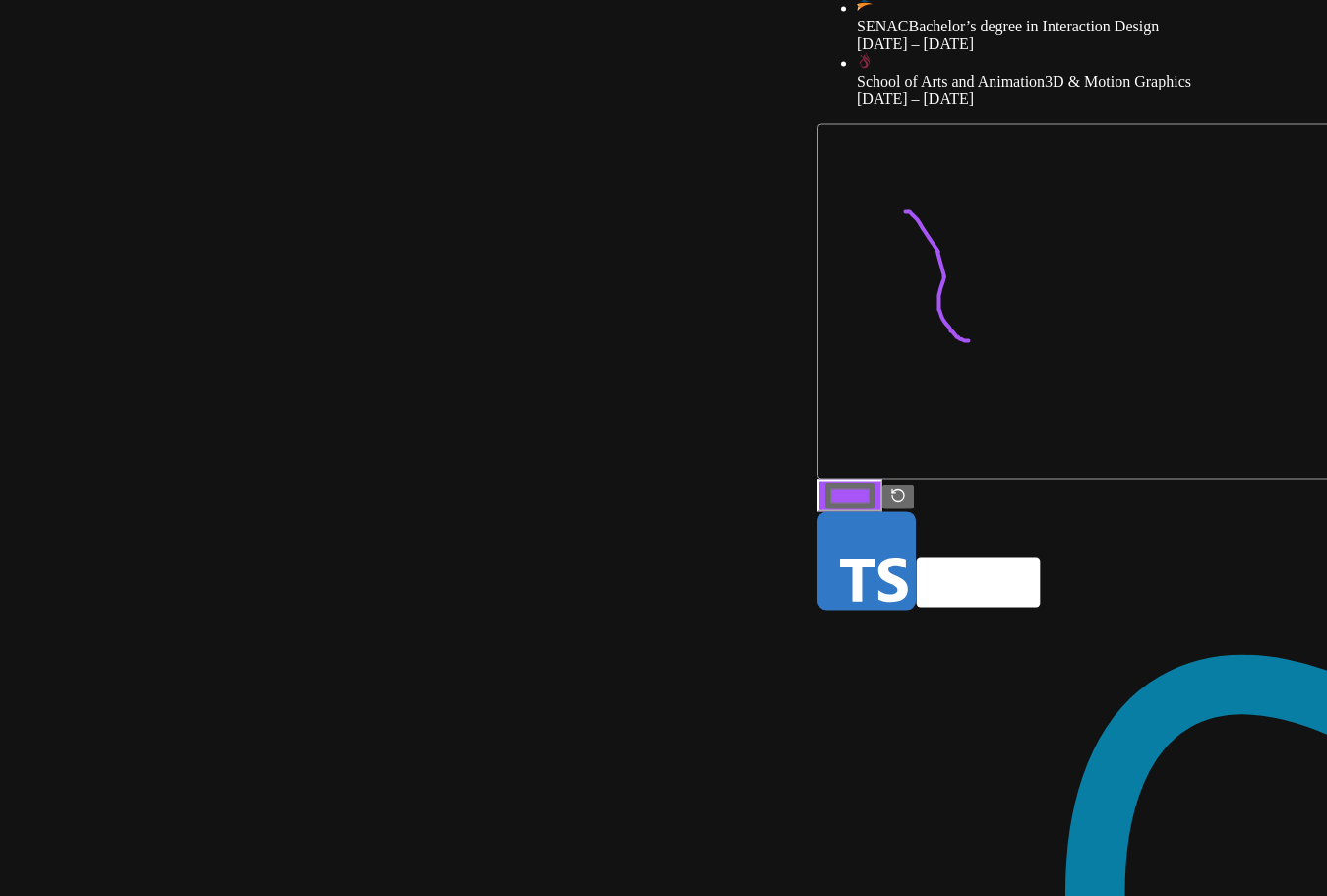 click 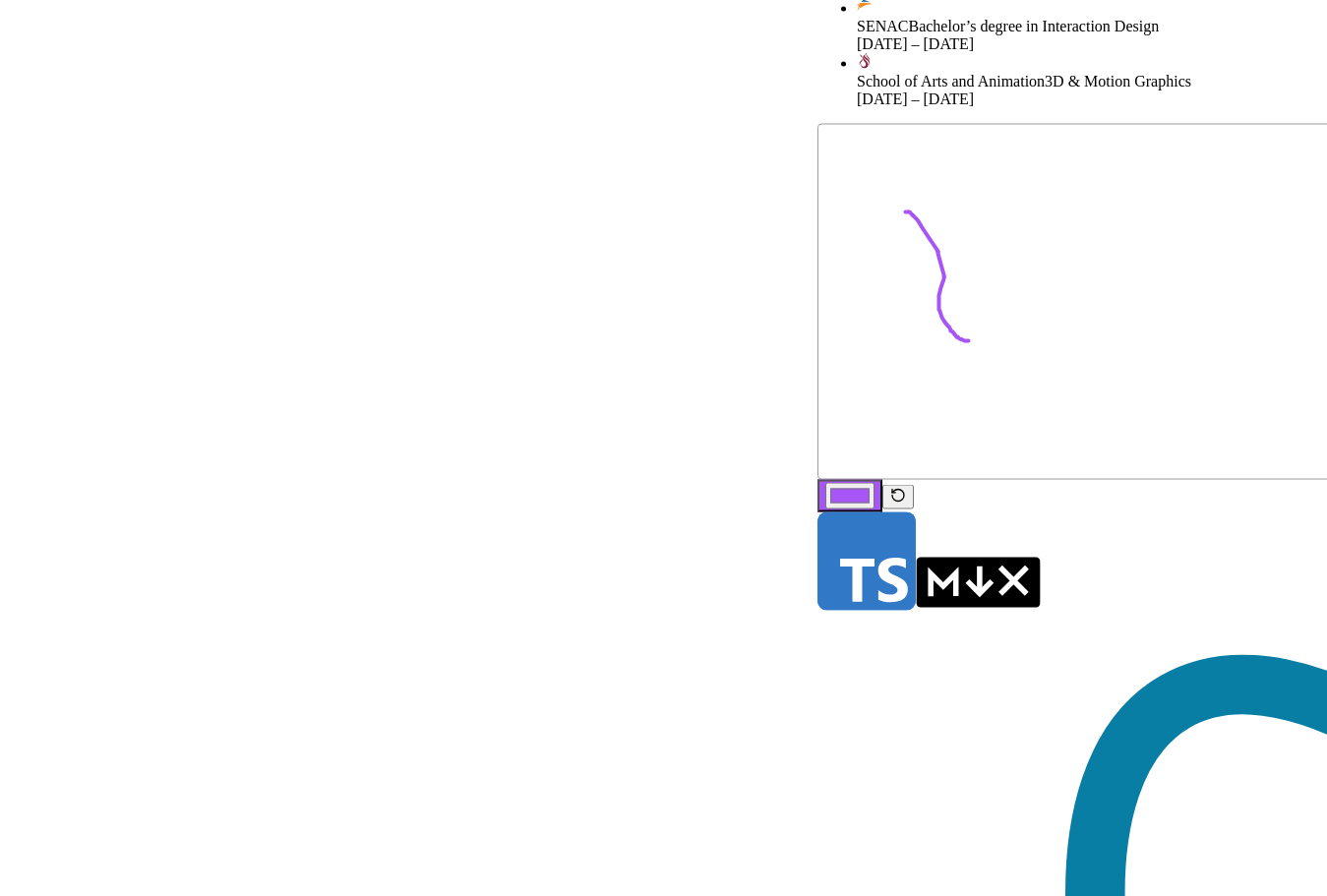 type 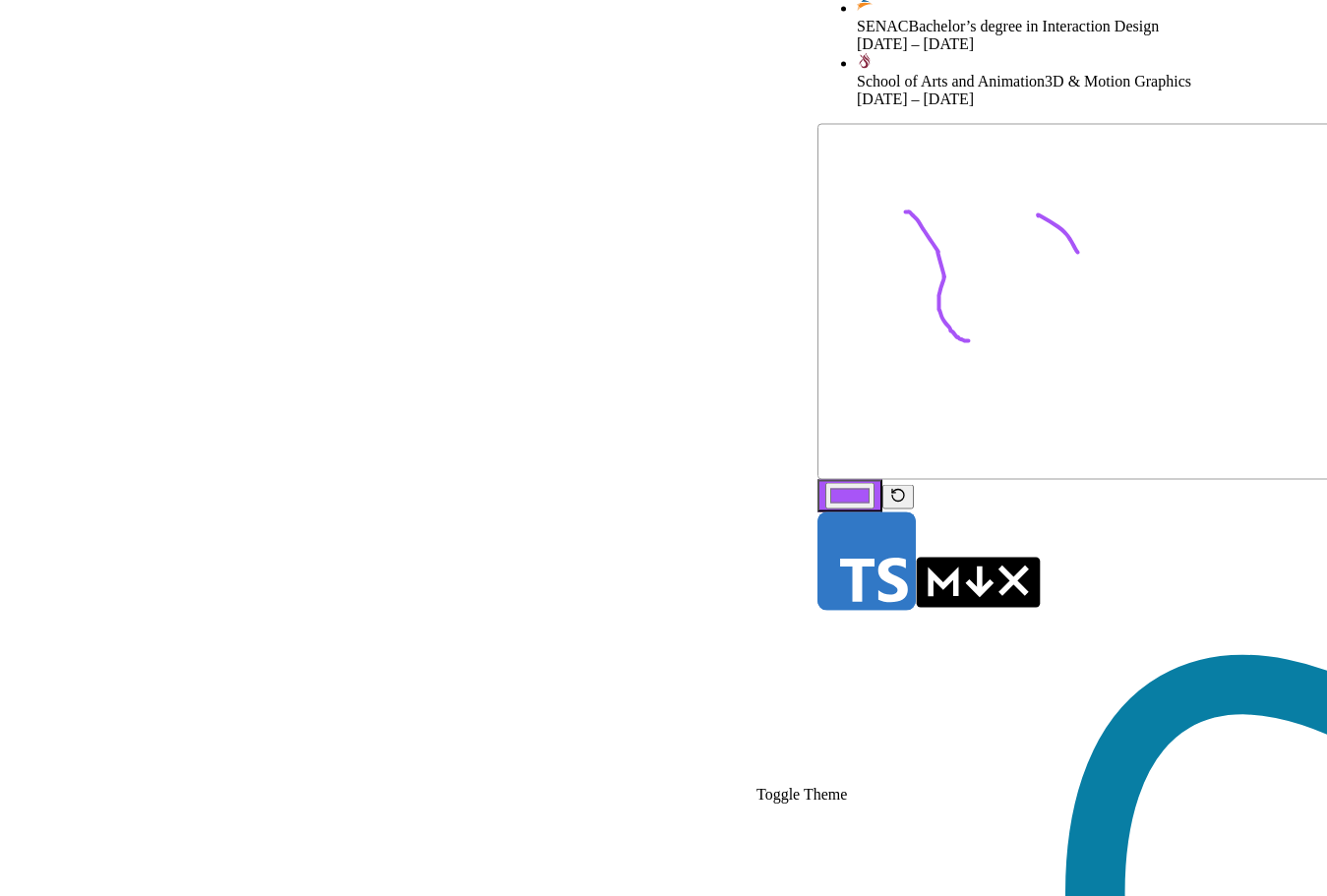 drag, startPoint x: 591, startPoint y: 555, endPoint x: 630, endPoint y: 642, distance: 95.34149 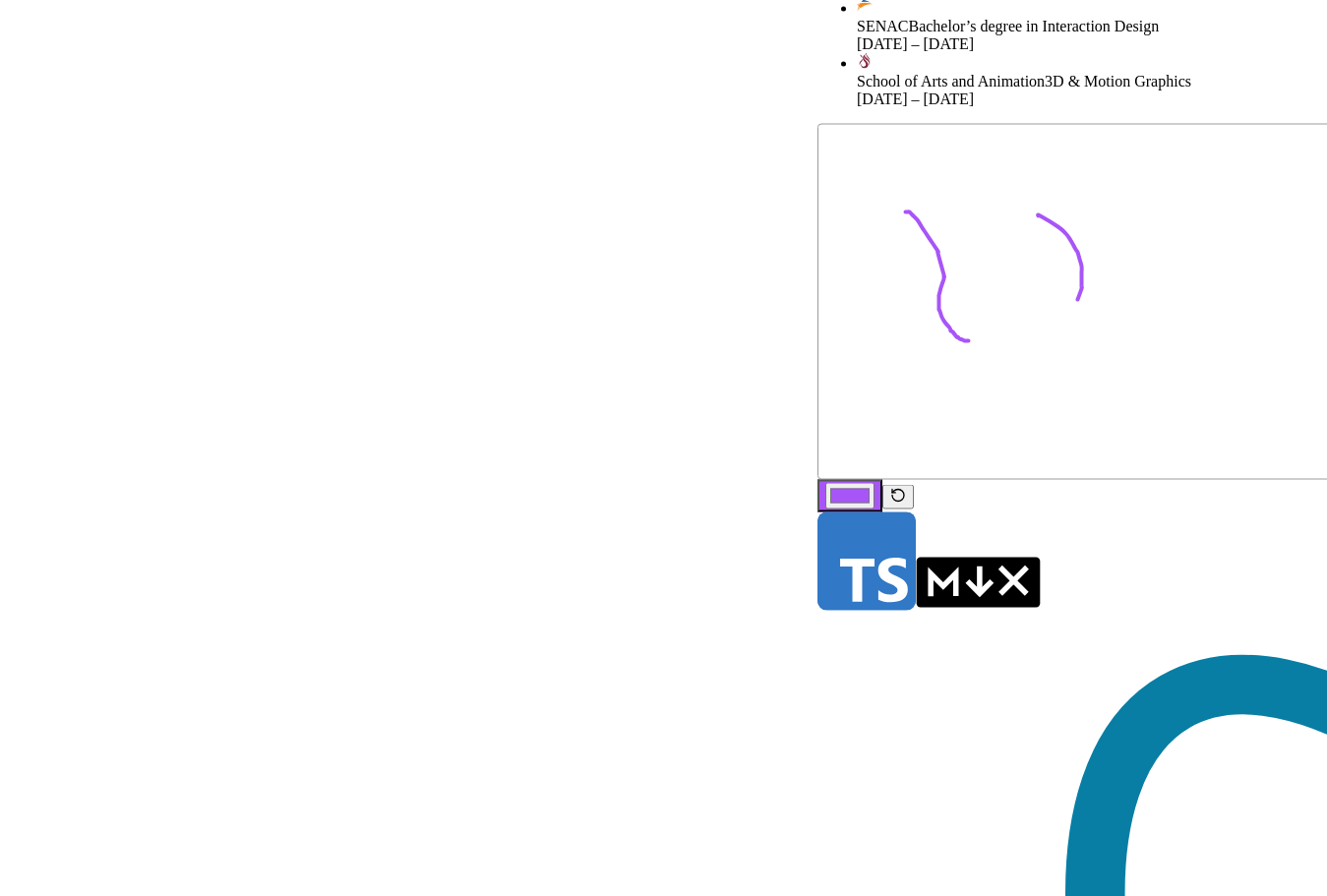click on "#a855f7" at bounding box center (850, 496) 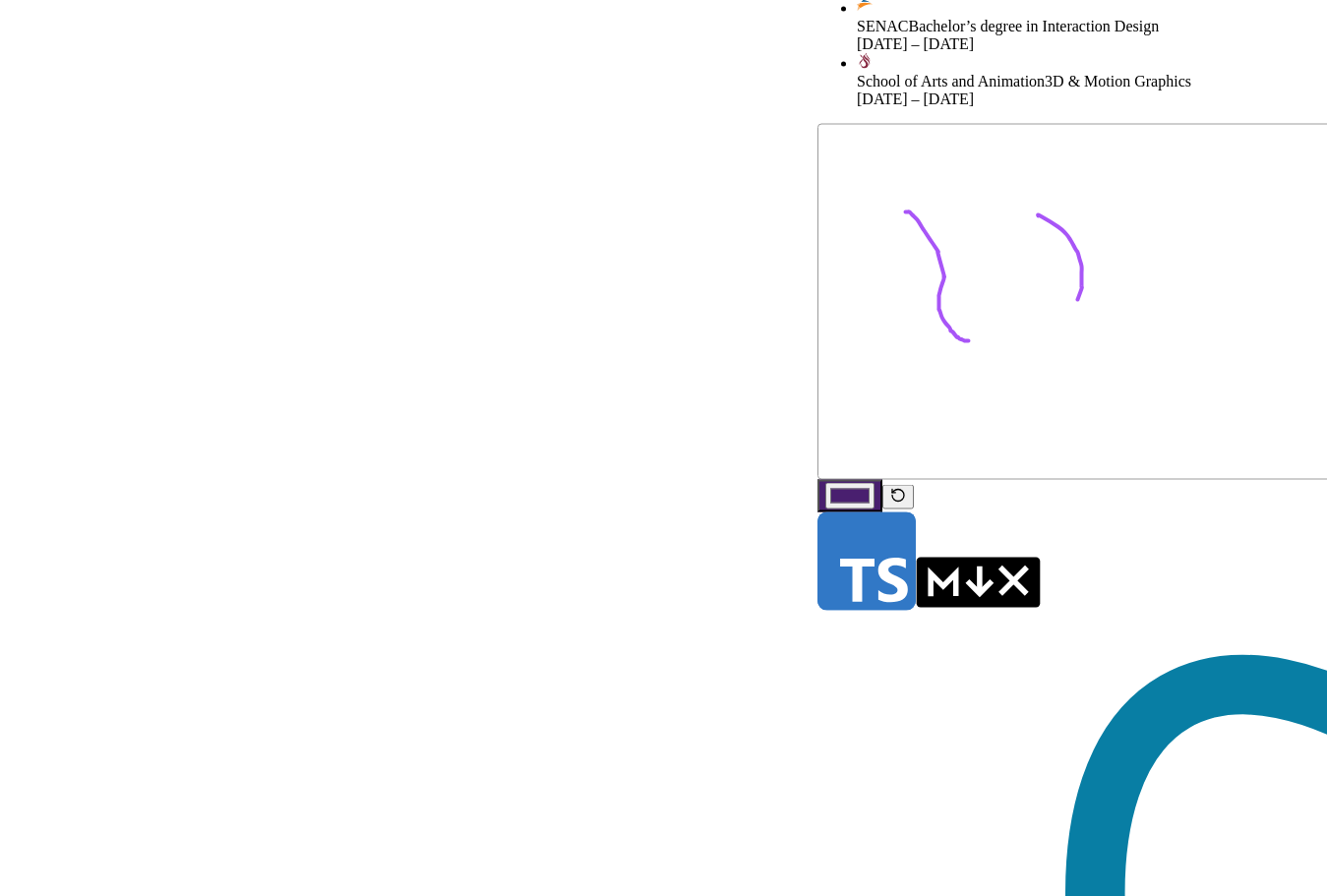 type on "#491f6f" 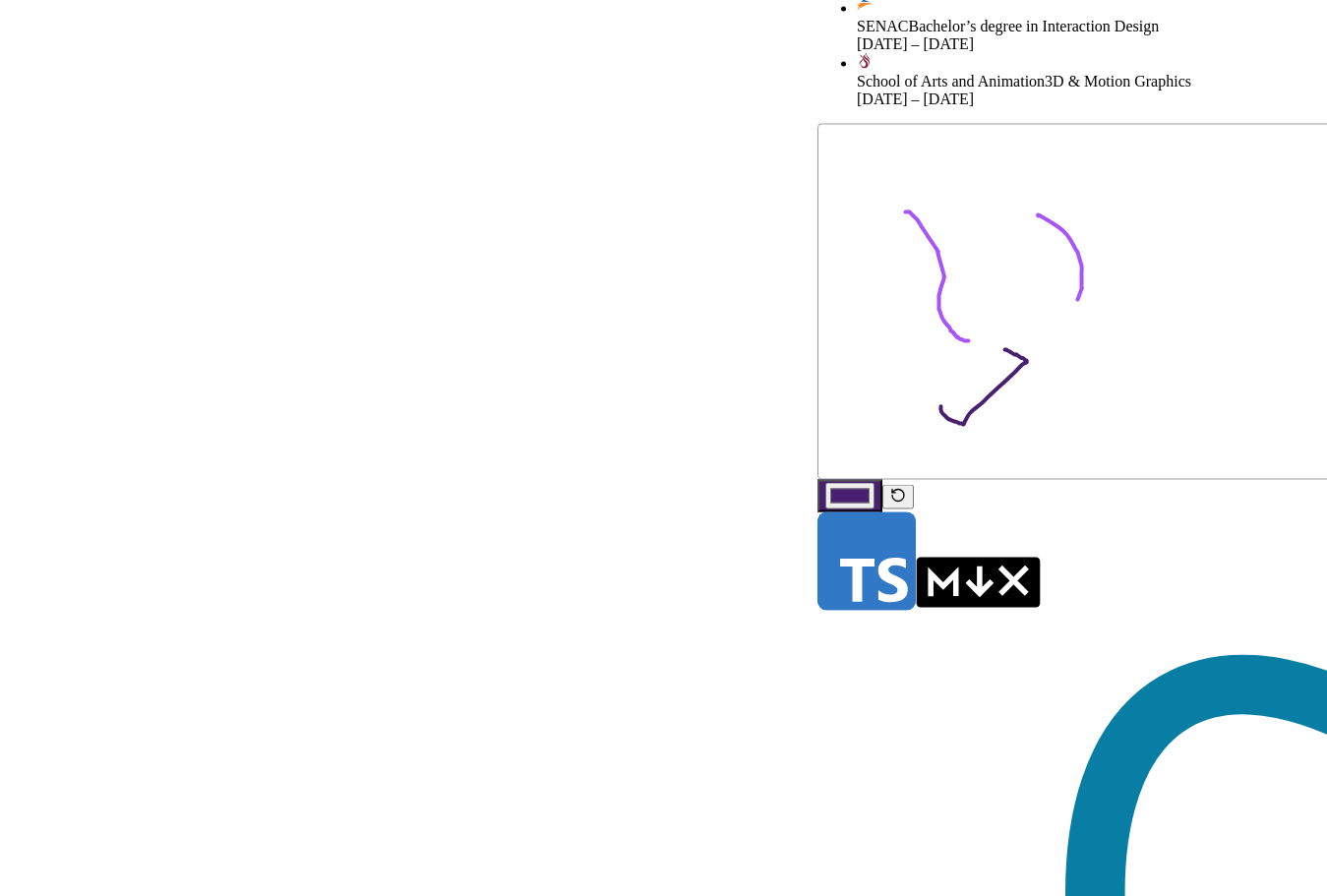 drag, startPoint x: 494, startPoint y: 746, endPoint x: 586, endPoint y: 713, distance: 97.73945 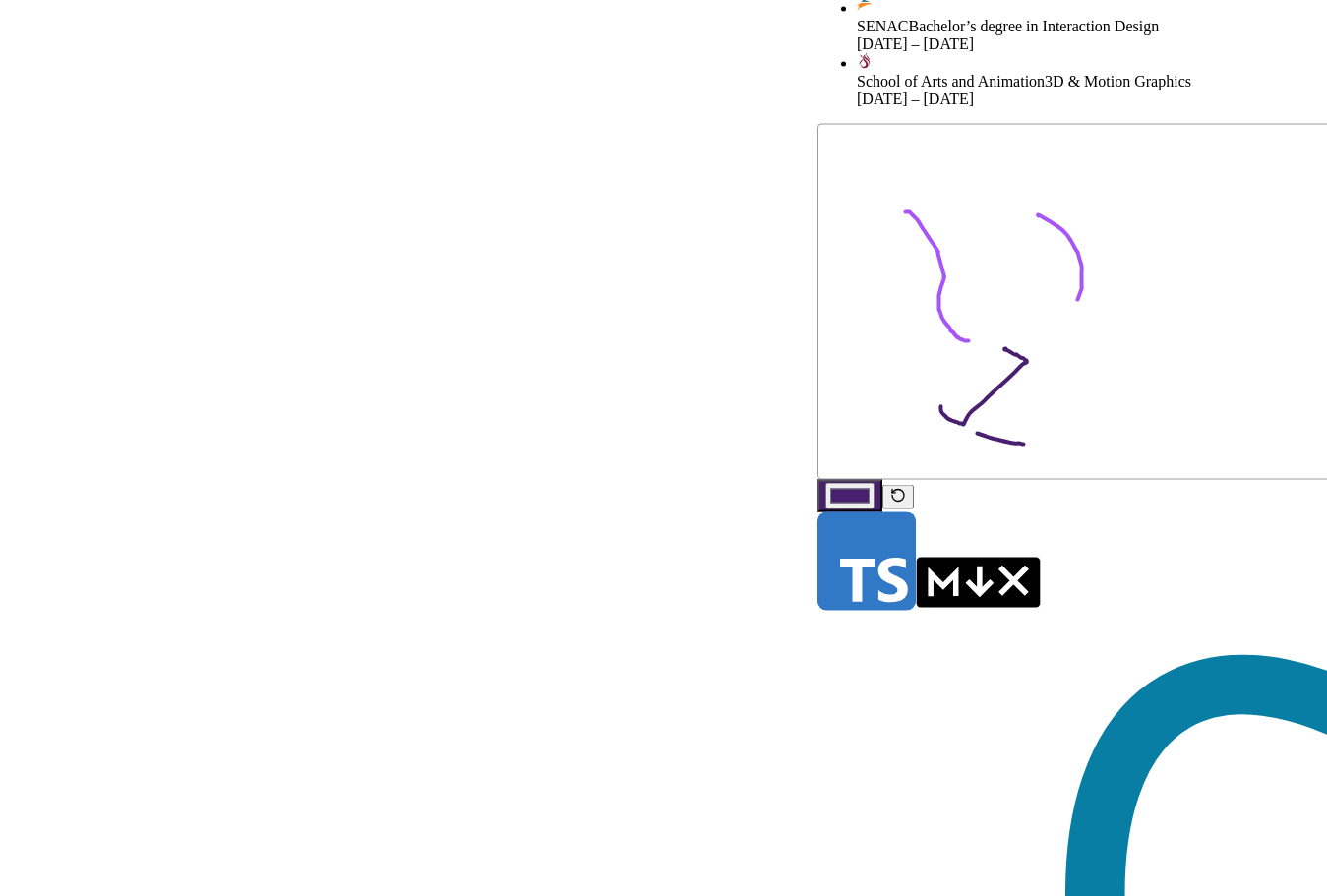 drag, startPoint x: 530, startPoint y: 772, endPoint x: 575, endPoint y: 783, distance: 46.324939 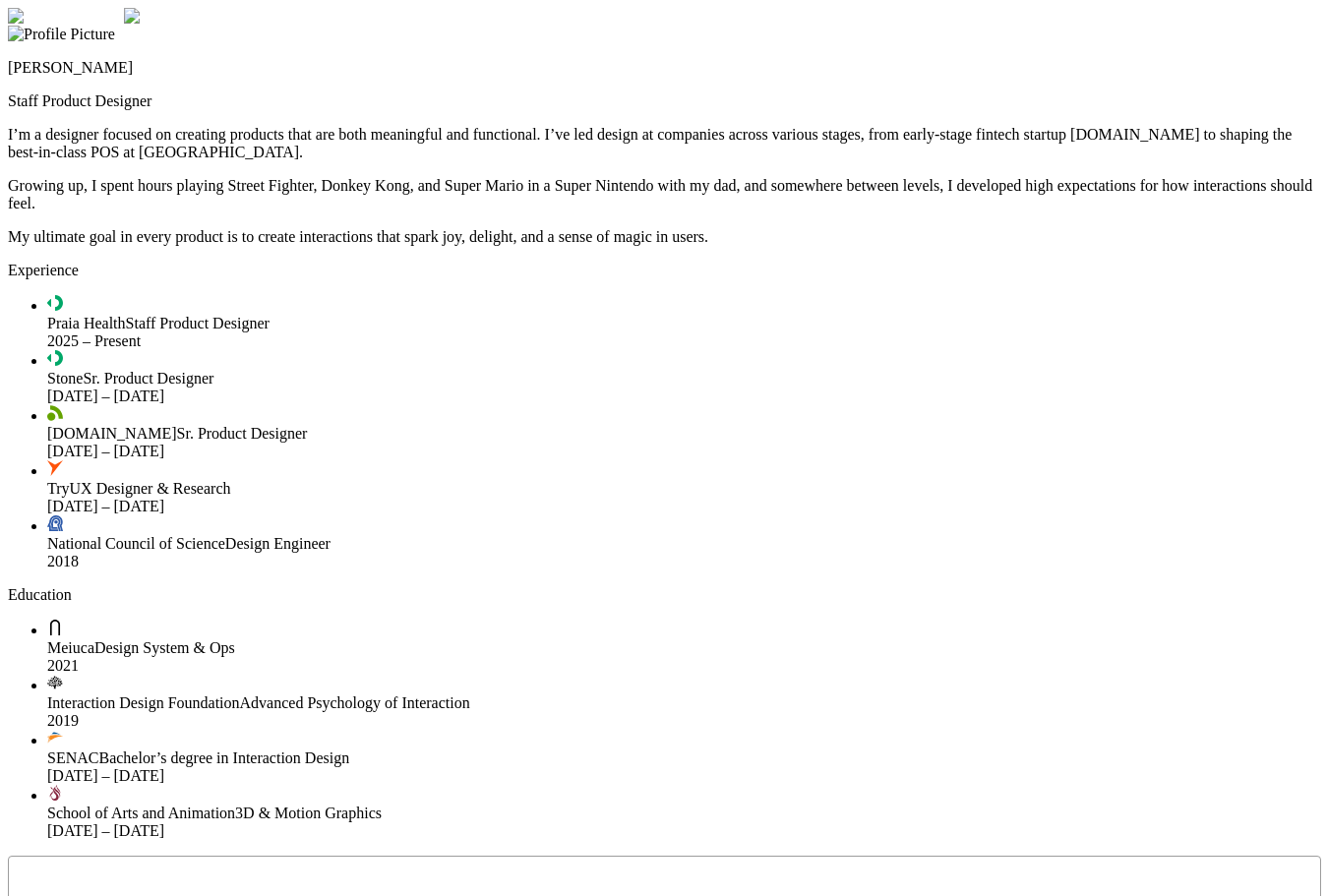 scroll, scrollTop: 0, scrollLeft: 0, axis: both 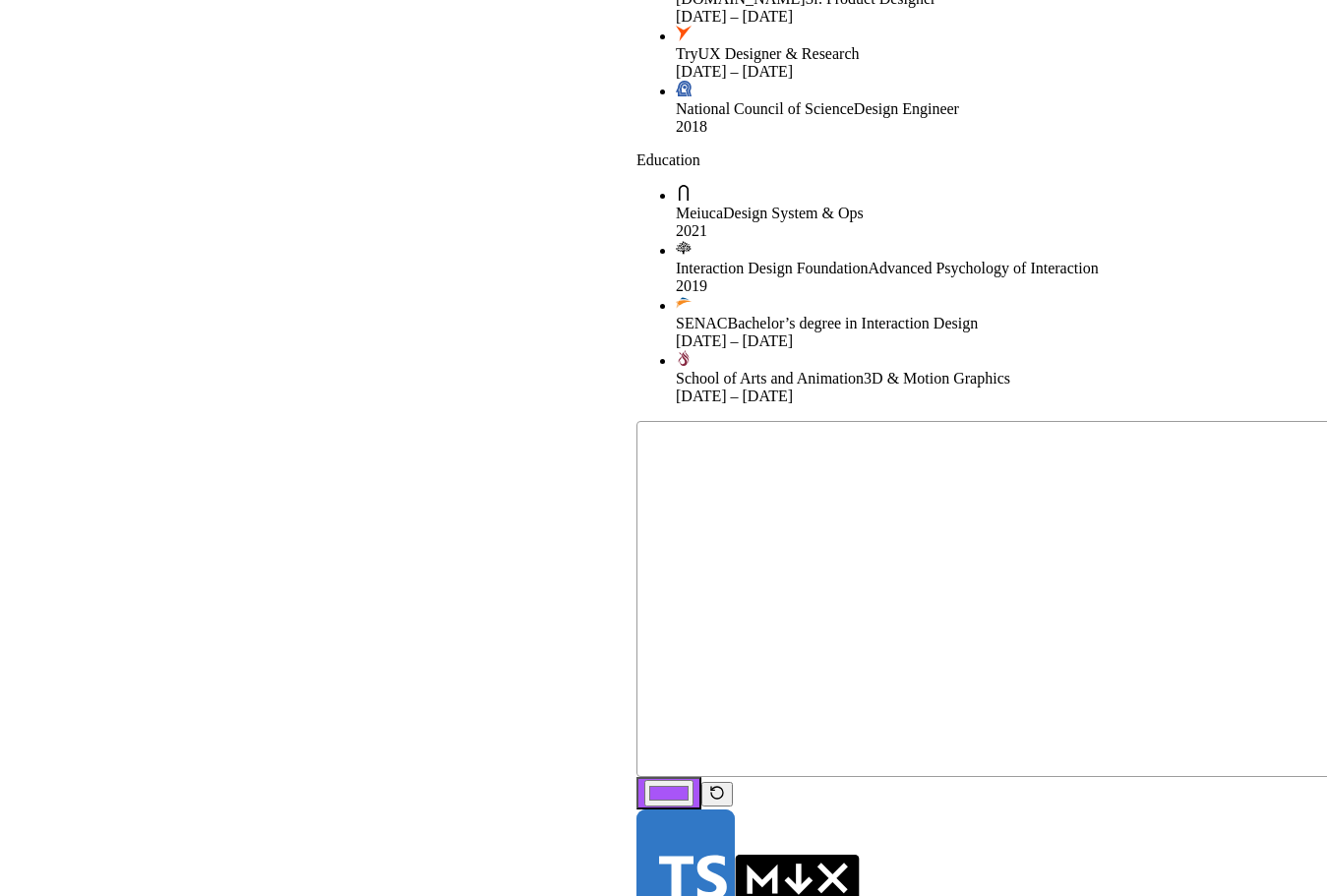 drag, startPoint x: 0, startPoint y: 0, endPoint x: 966, endPoint y: 221, distance: 990.9576 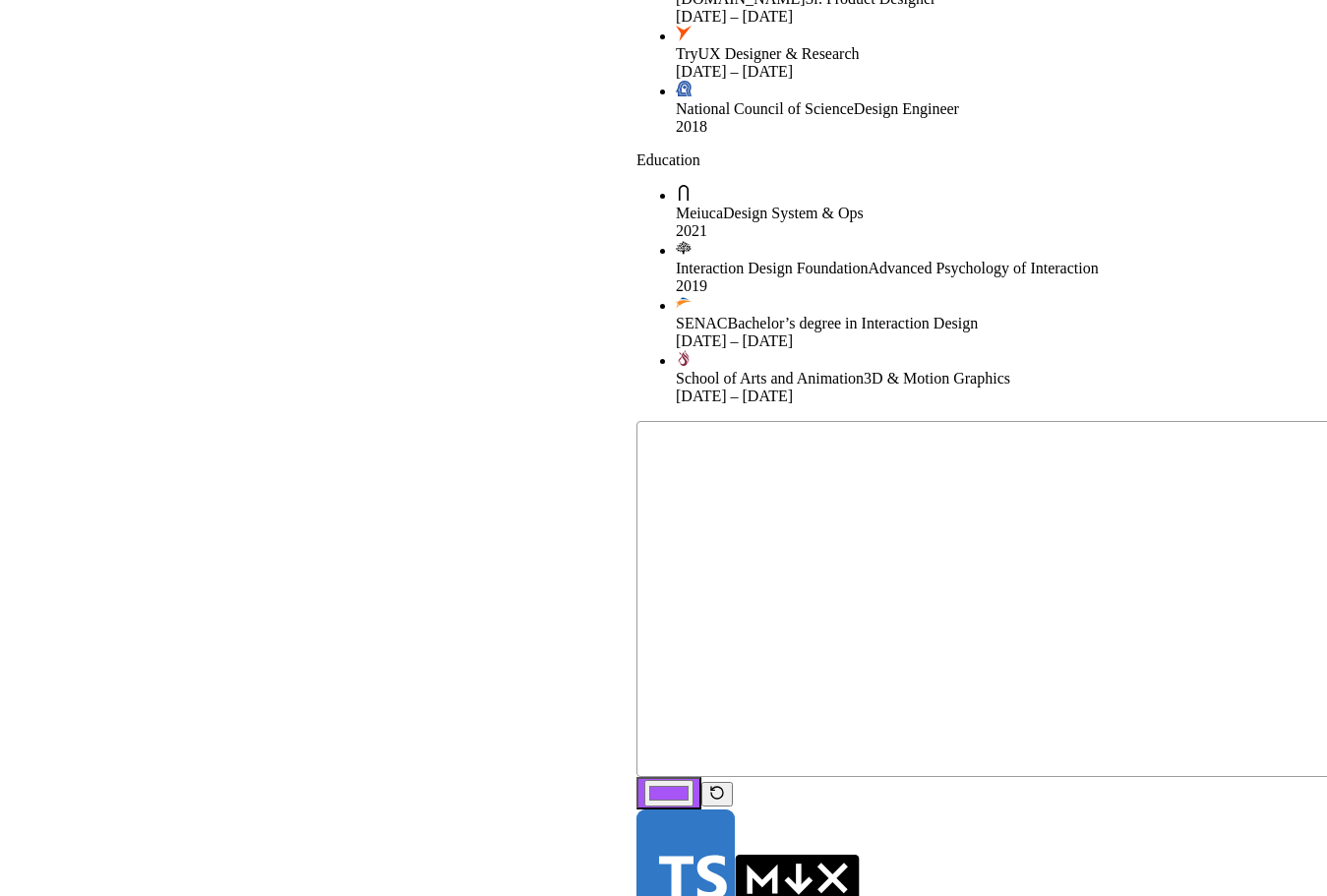 click at bounding box center [1292, -427] 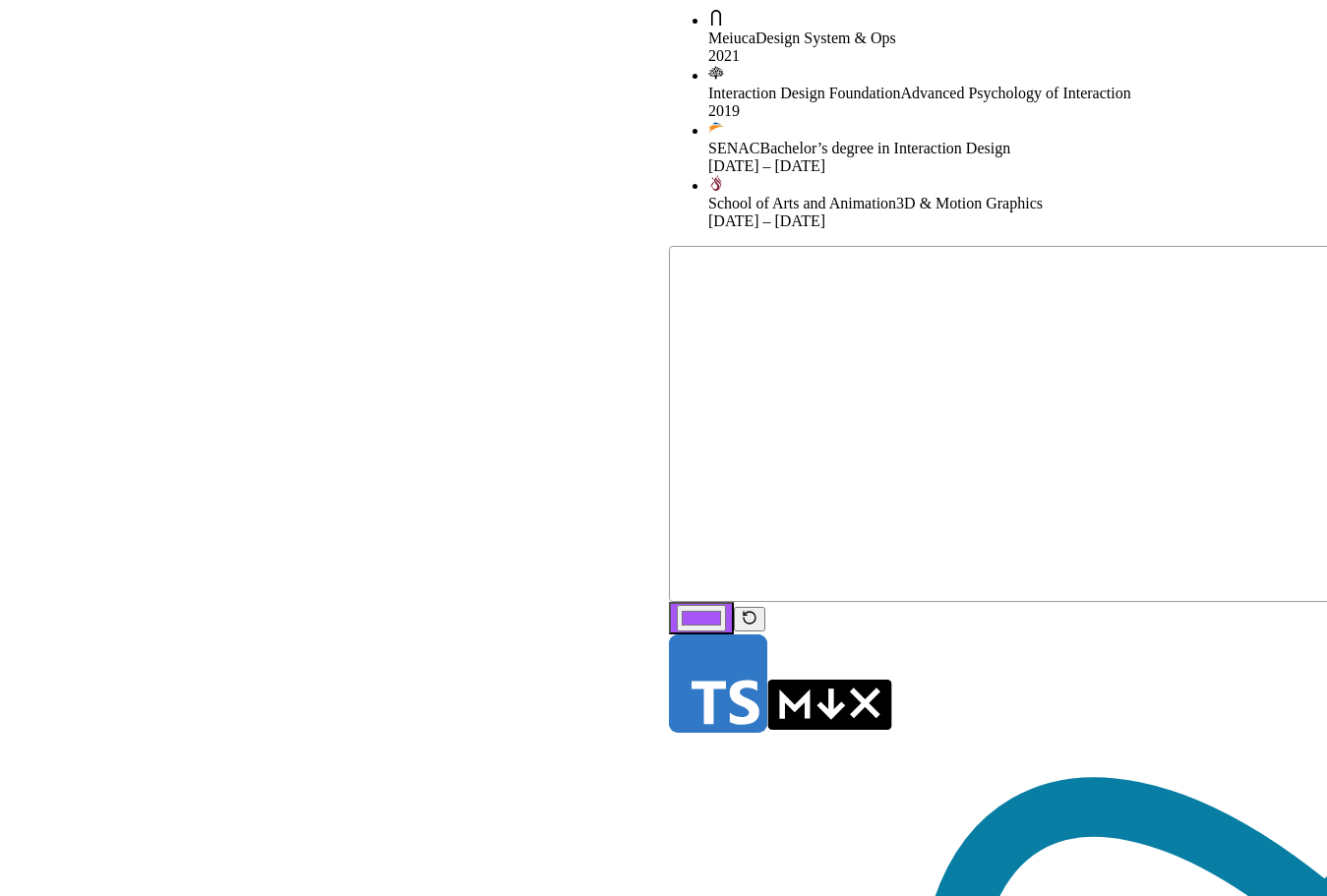 drag, startPoint x: 722, startPoint y: 621, endPoint x: 802, endPoint y: 396, distance: 238.79908 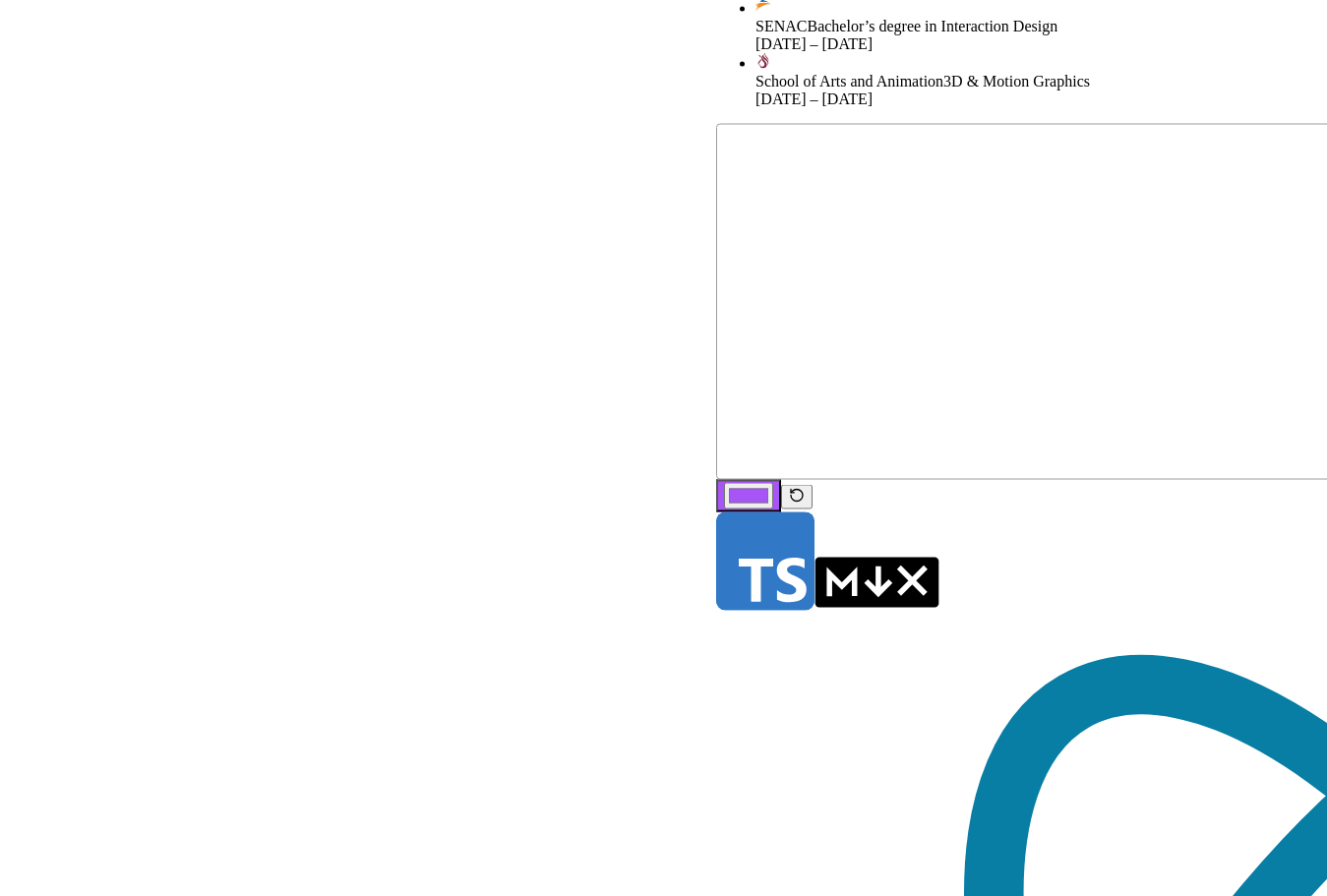 drag, startPoint x: 803, startPoint y: 491, endPoint x: 804, endPoint y: 407, distance: 84.00595 